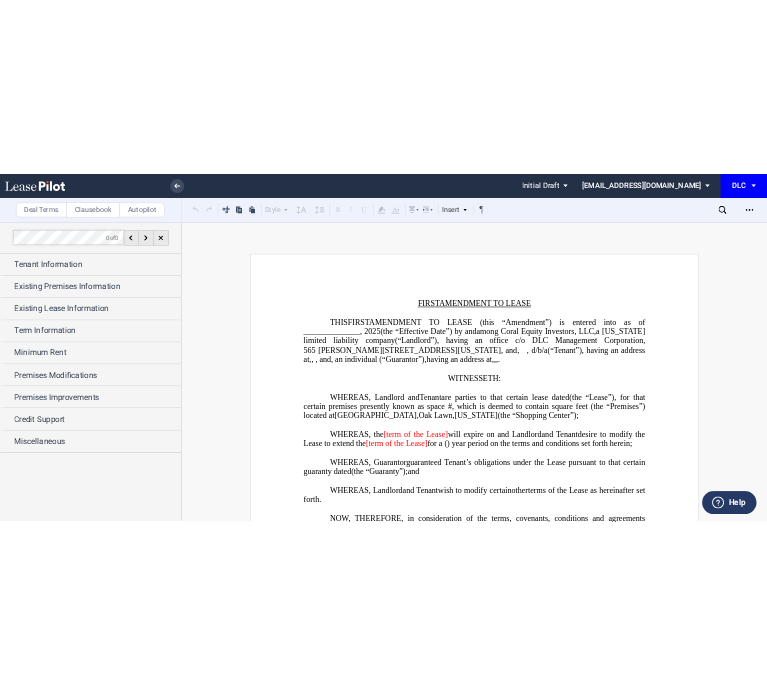 scroll, scrollTop: 0, scrollLeft: 0, axis: both 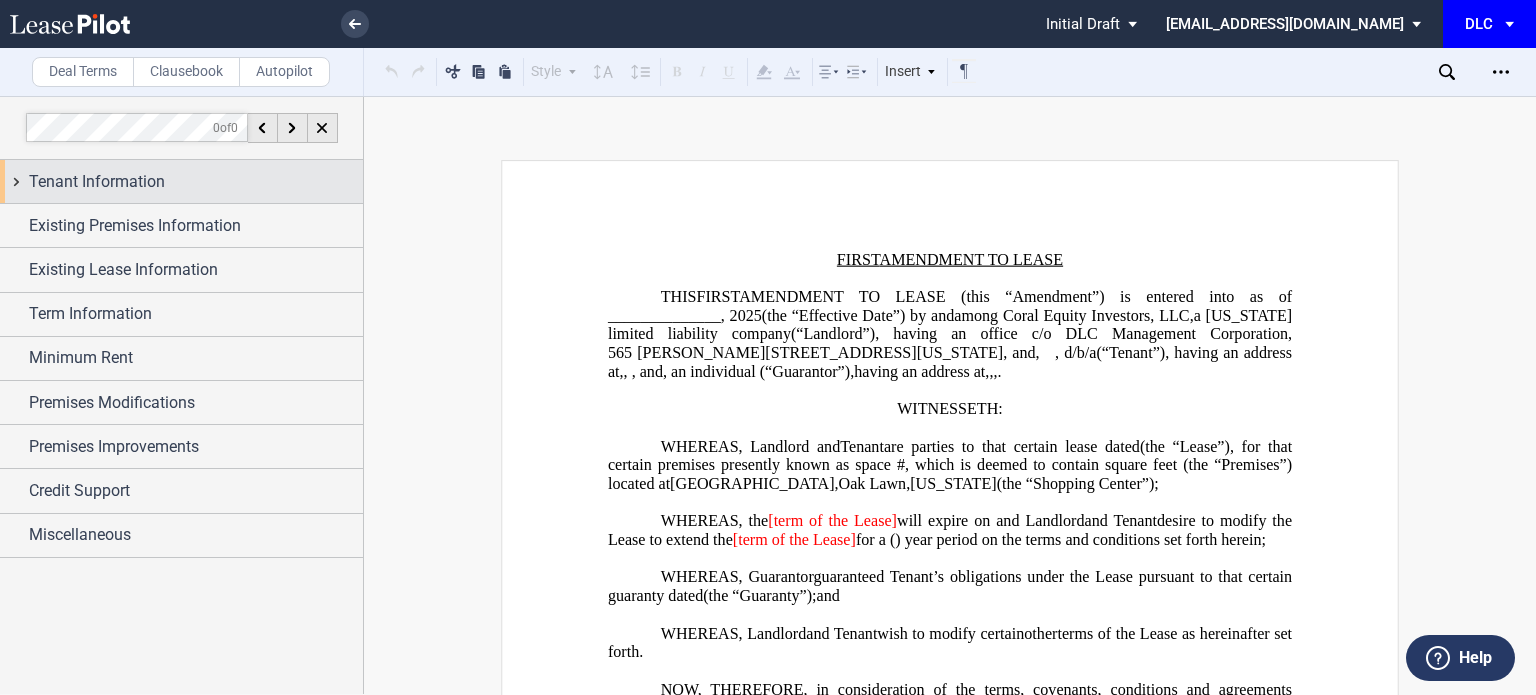 click on "Tenant Information" at bounding box center (196, 182) 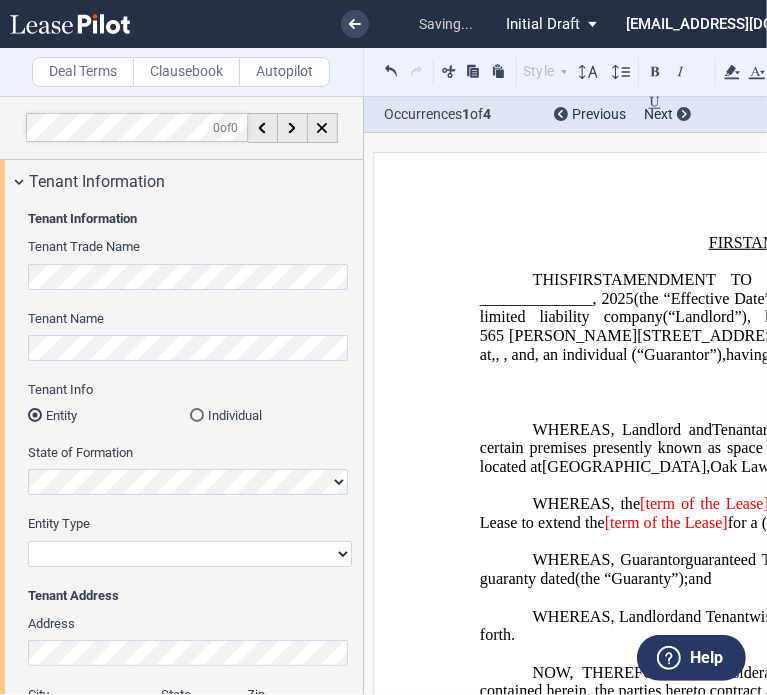 click on "Corporation
Limited Liability Company
General Partnership
Limited Partnership
Other" at bounding box center (190, 554) 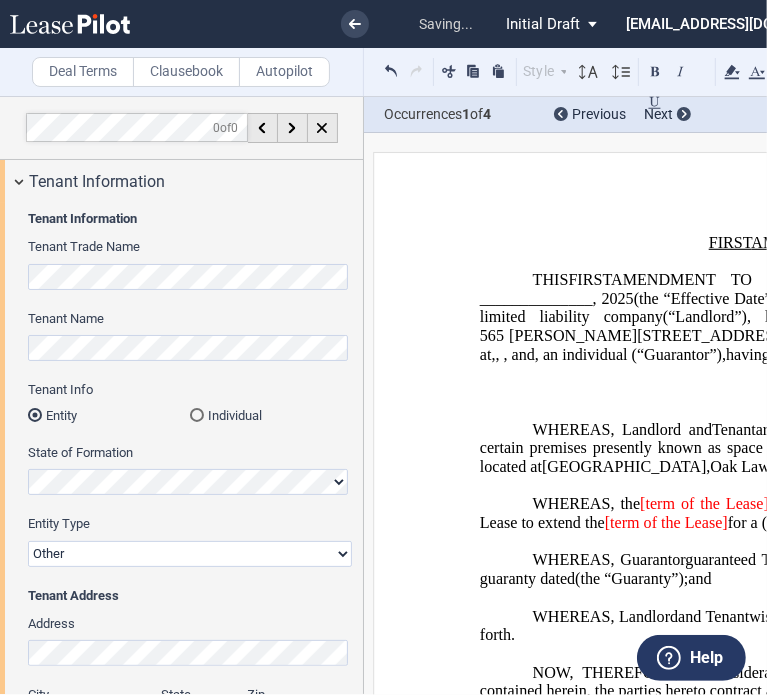 click on "Corporation
Limited Liability Company
General Partnership
Limited Partnership
Other" at bounding box center [190, 554] 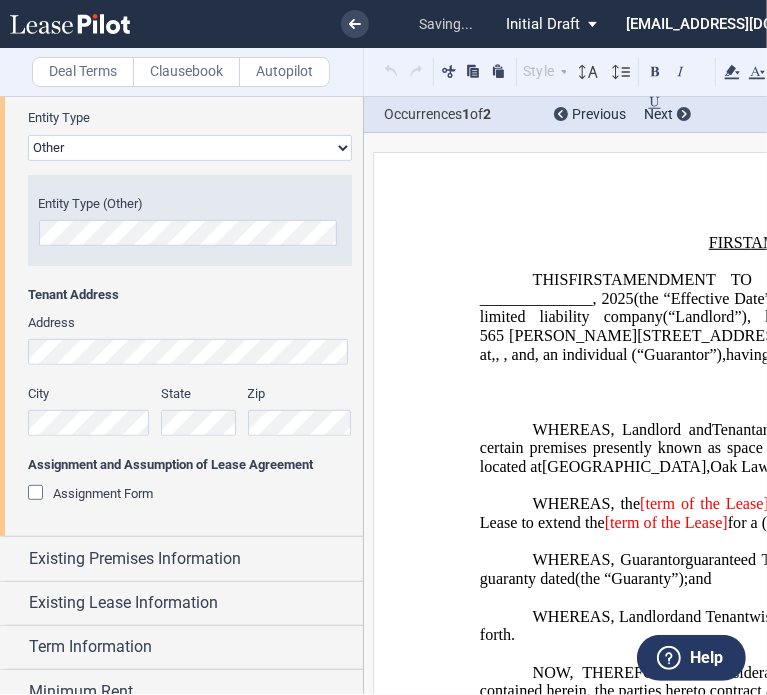 scroll, scrollTop: 406, scrollLeft: 0, axis: vertical 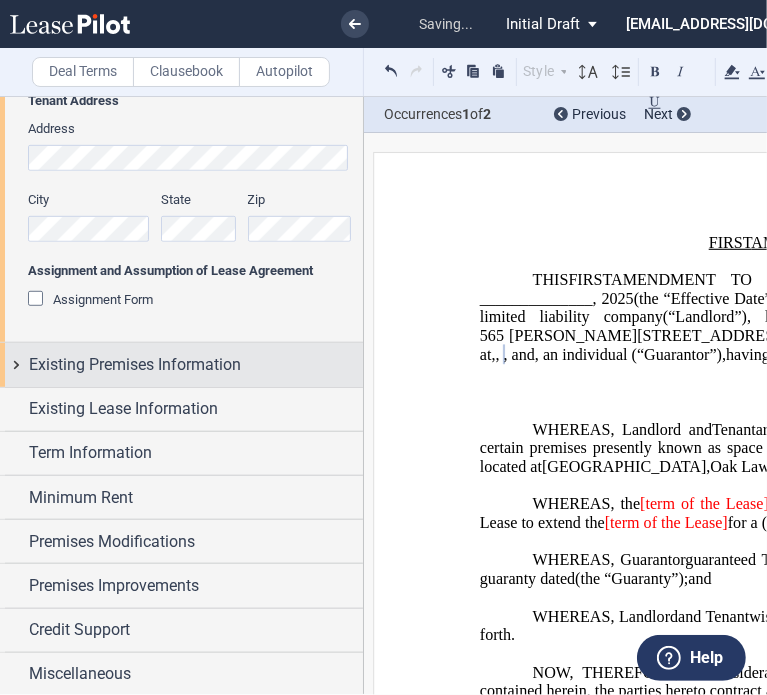 click on "Existing Premises Information" at bounding box center (135, 365) 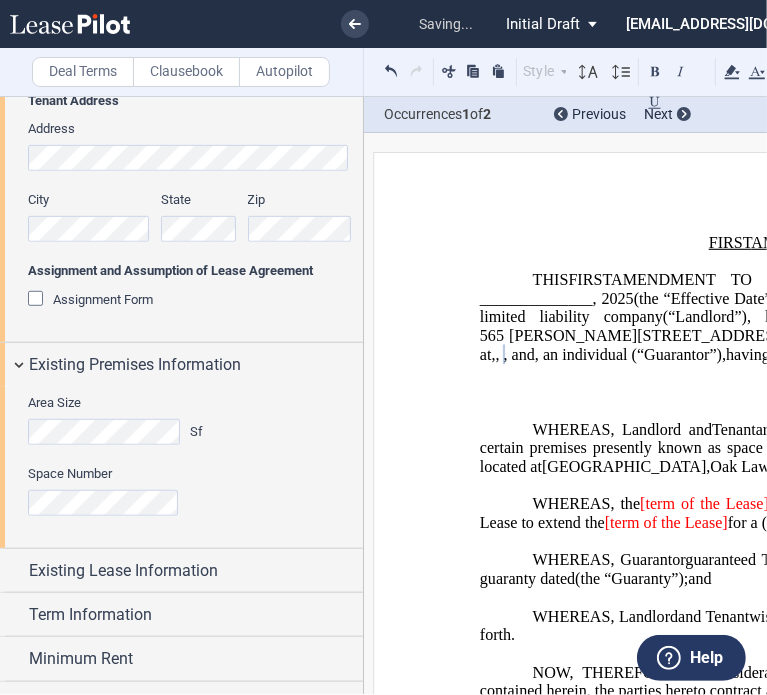 click on "Area Size
Sf" 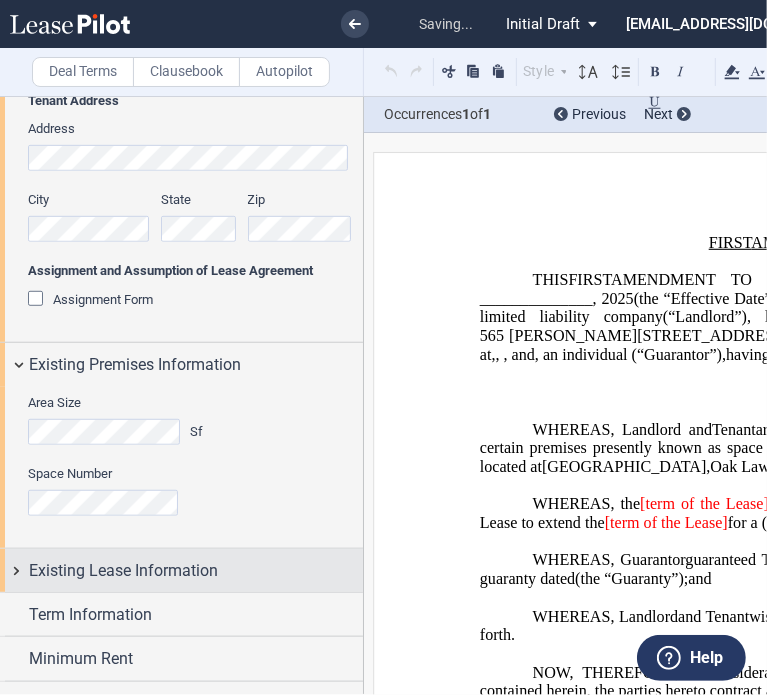 click on "Existing Lease Information" at bounding box center (123, 571) 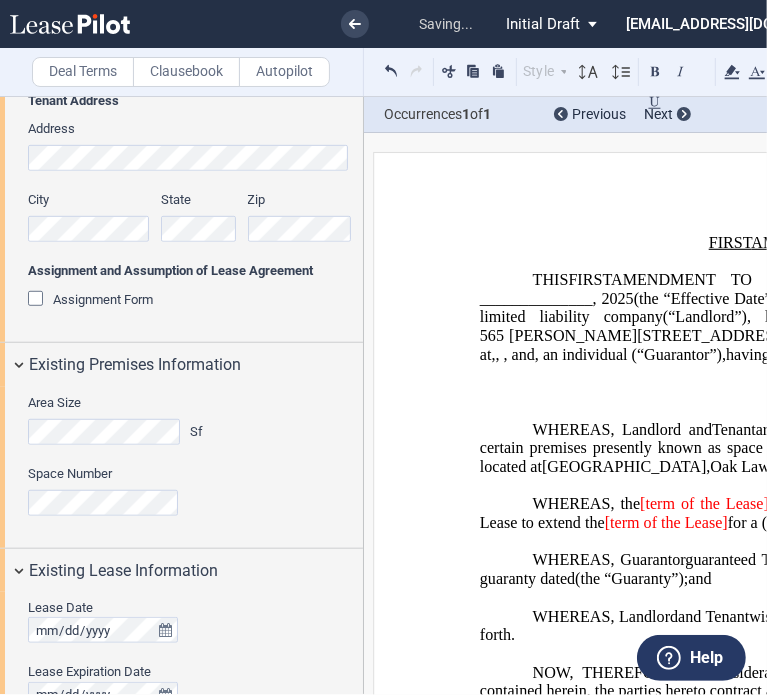 scroll, scrollTop: 867, scrollLeft: 0, axis: vertical 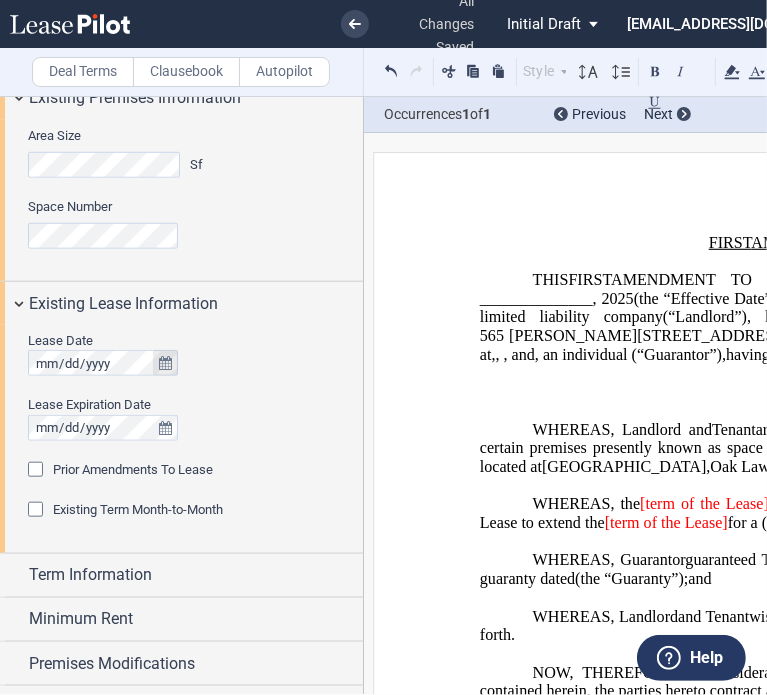 click 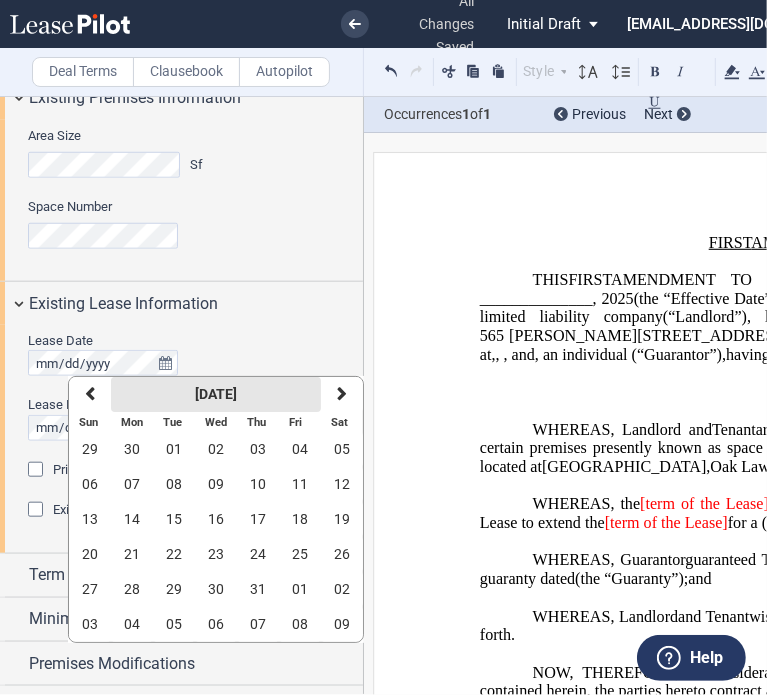 click on "[DATE]" at bounding box center [216, 394] 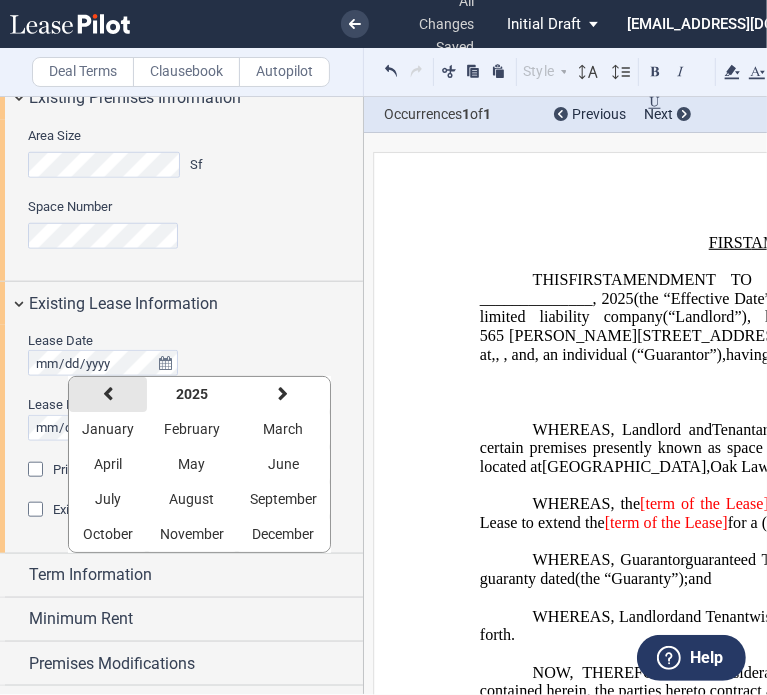 click at bounding box center (108, 394) 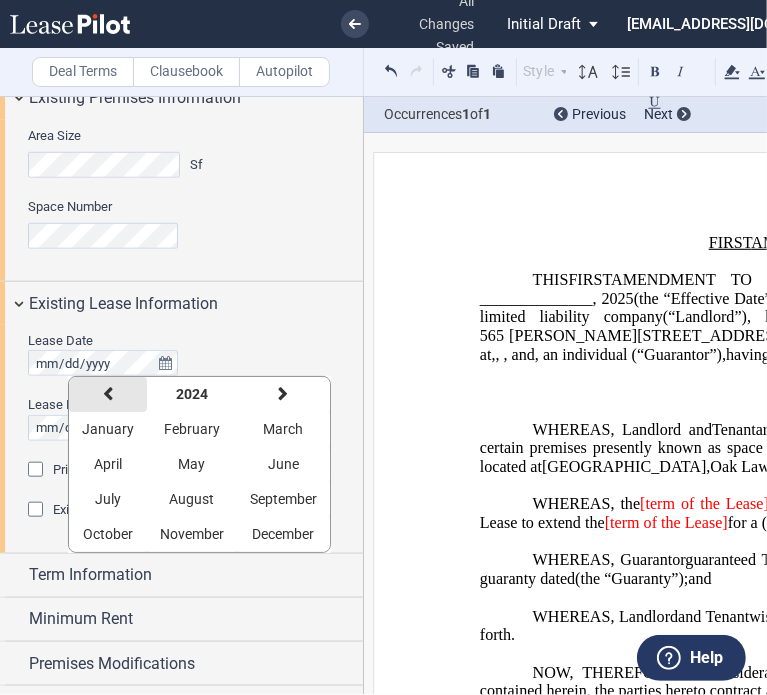 click at bounding box center [108, 394] 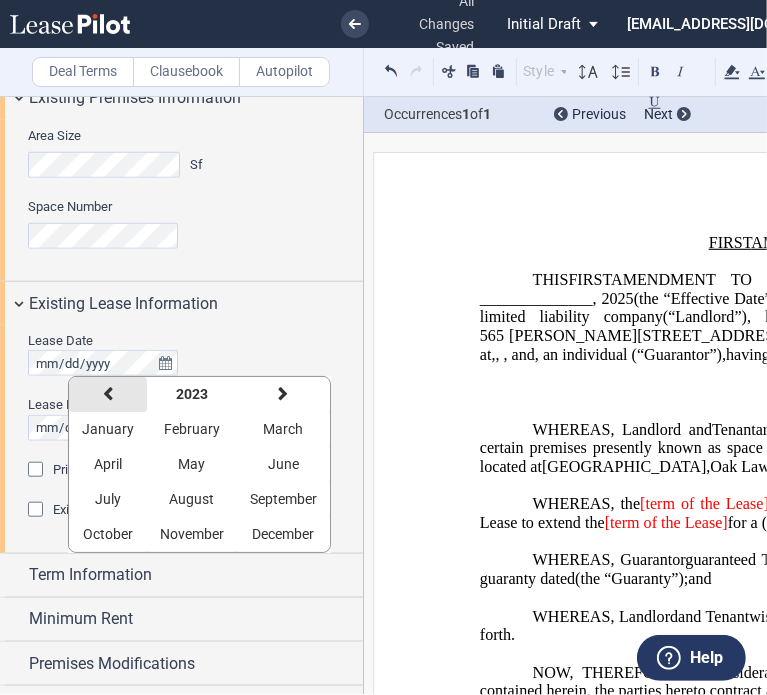 click at bounding box center (108, 394) 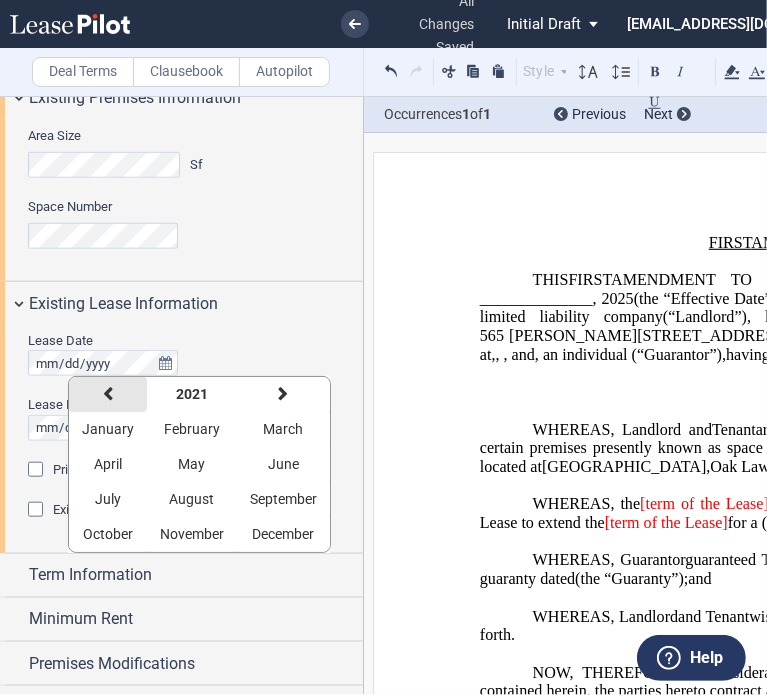 click at bounding box center [108, 394] 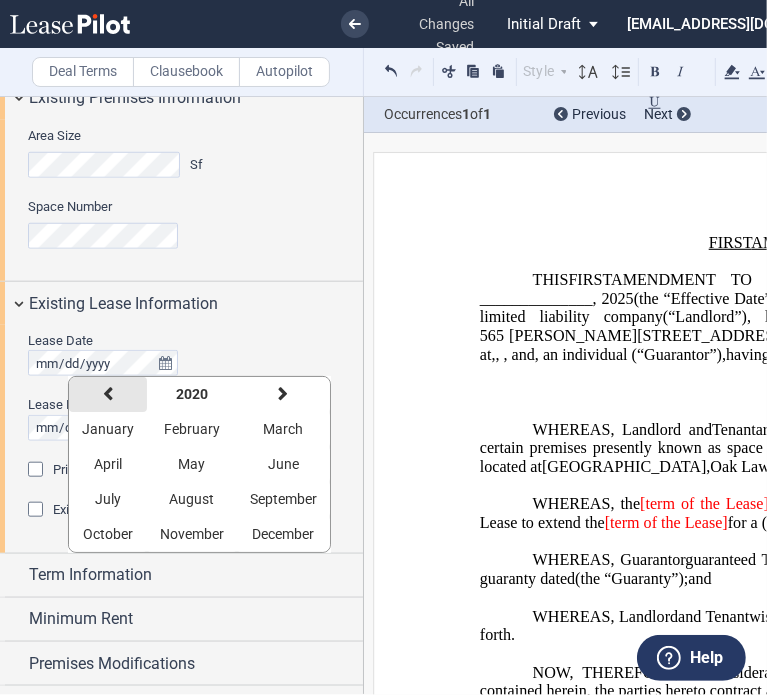 click at bounding box center [108, 394] 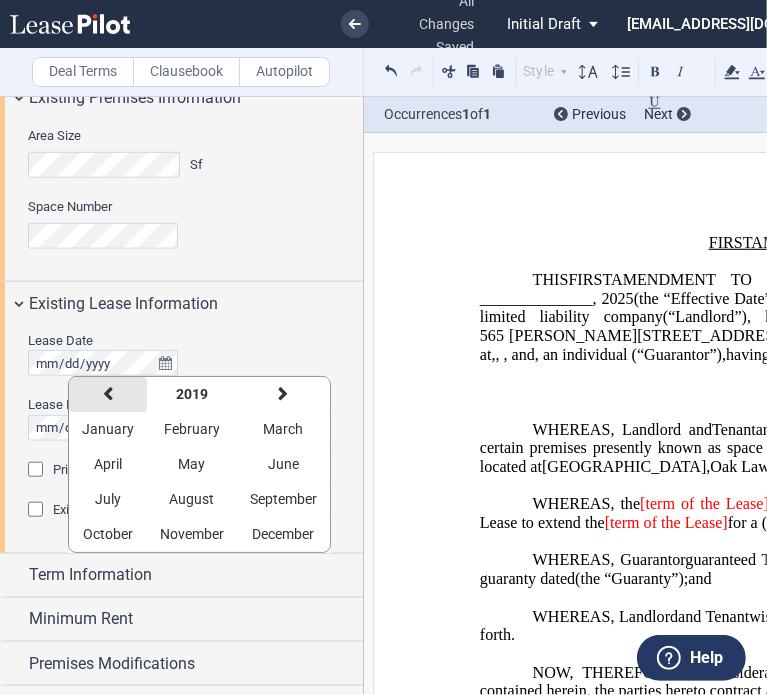 click at bounding box center [108, 394] 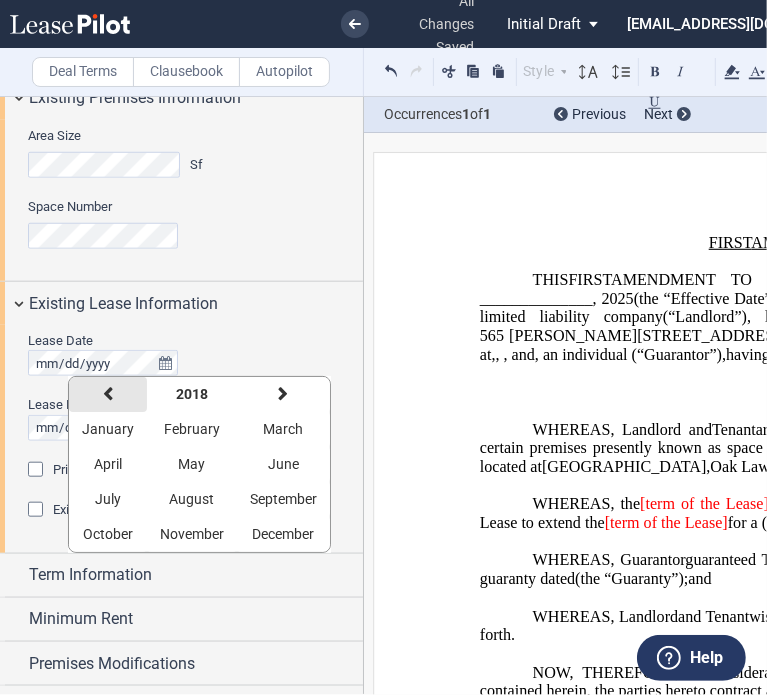 click at bounding box center (108, 394) 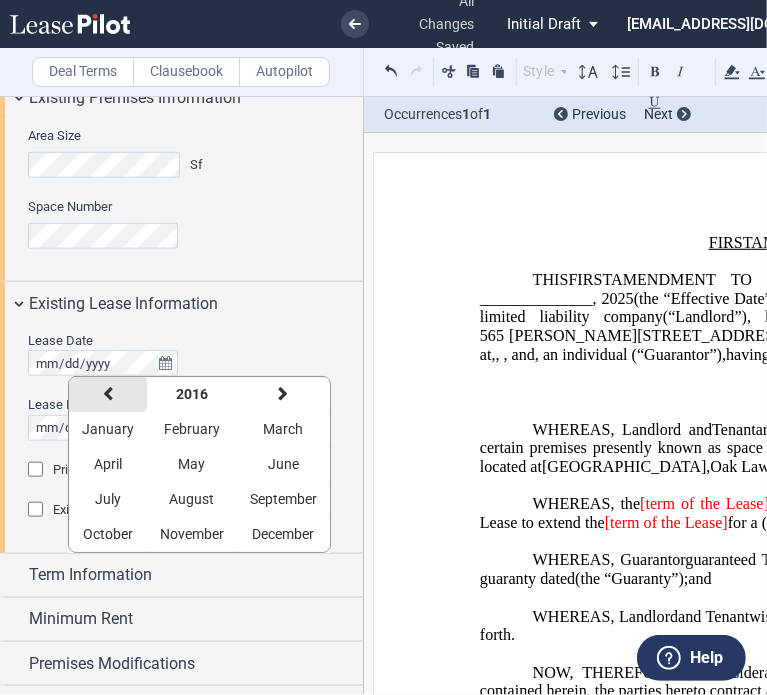click at bounding box center (108, 394) 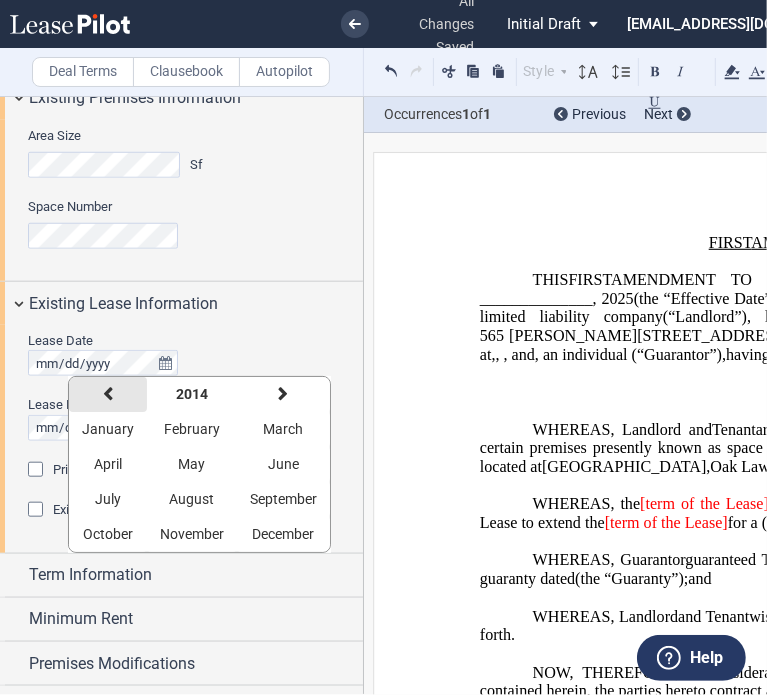 click at bounding box center [108, 394] 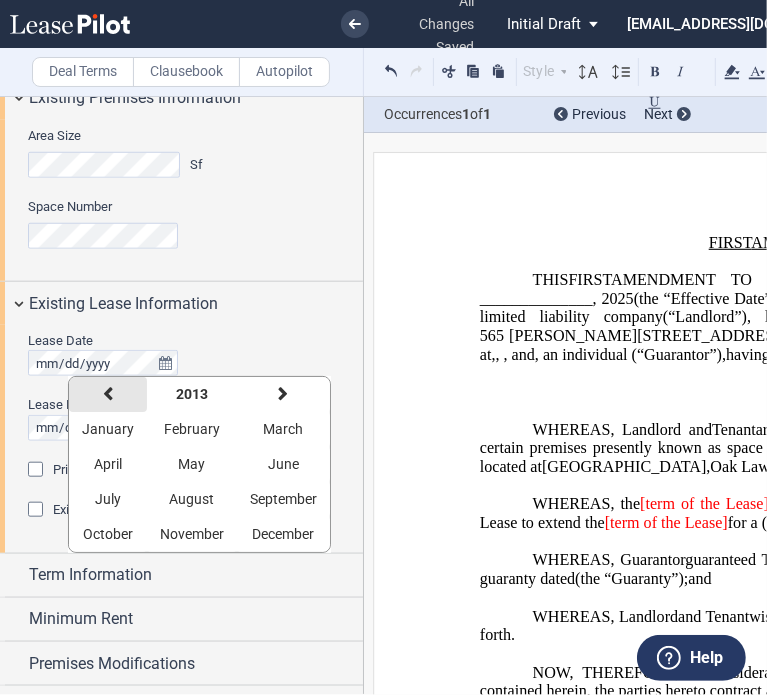 click at bounding box center [108, 394] 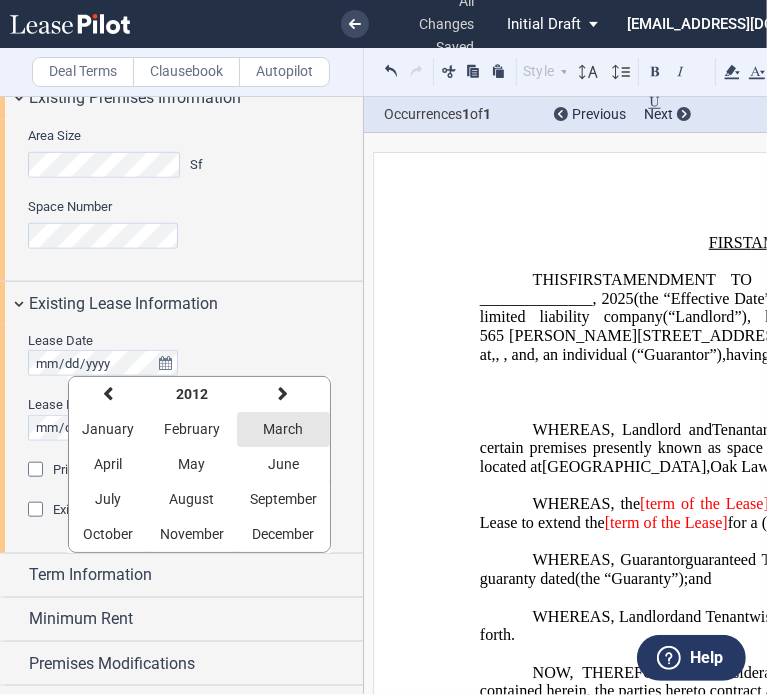 click on "March" at bounding box center (284, 429) 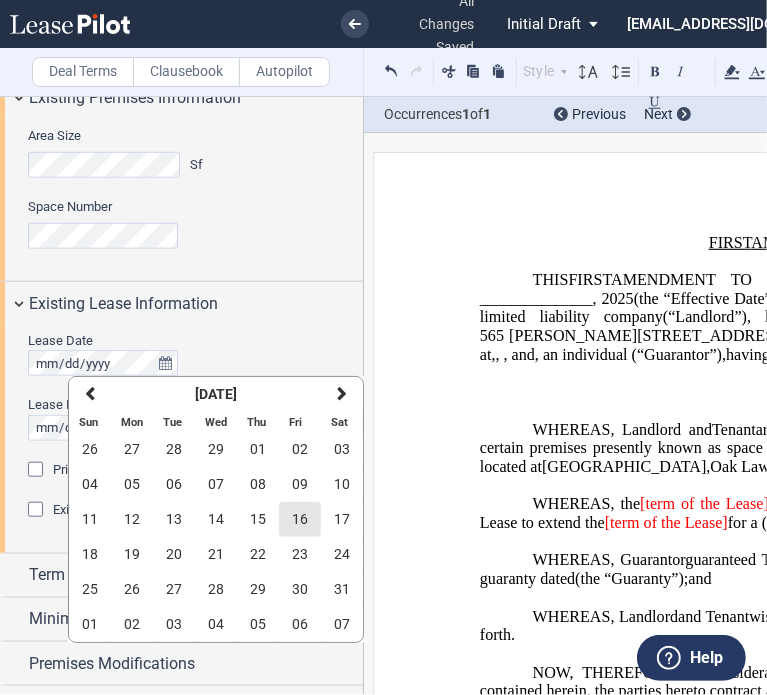 click on "16" at bounding box center (300, 519) 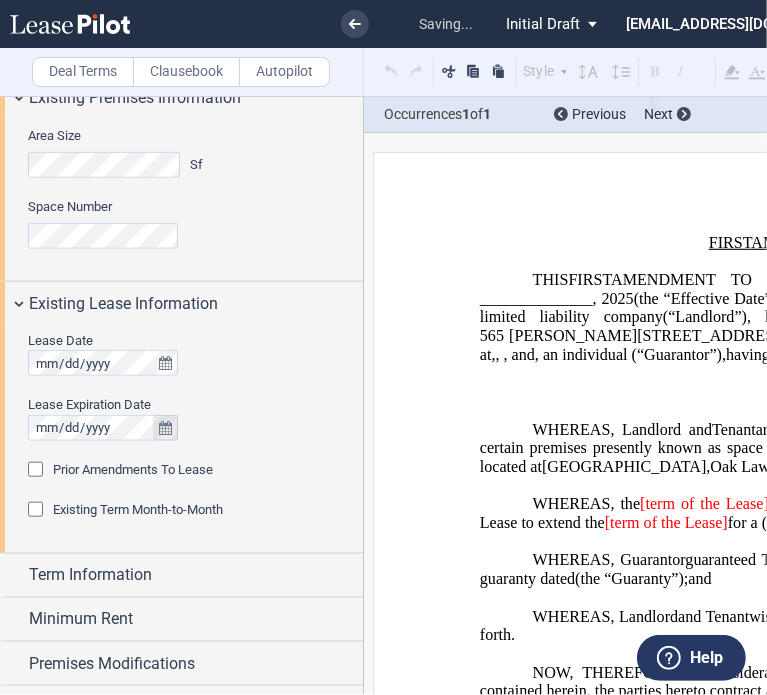 click 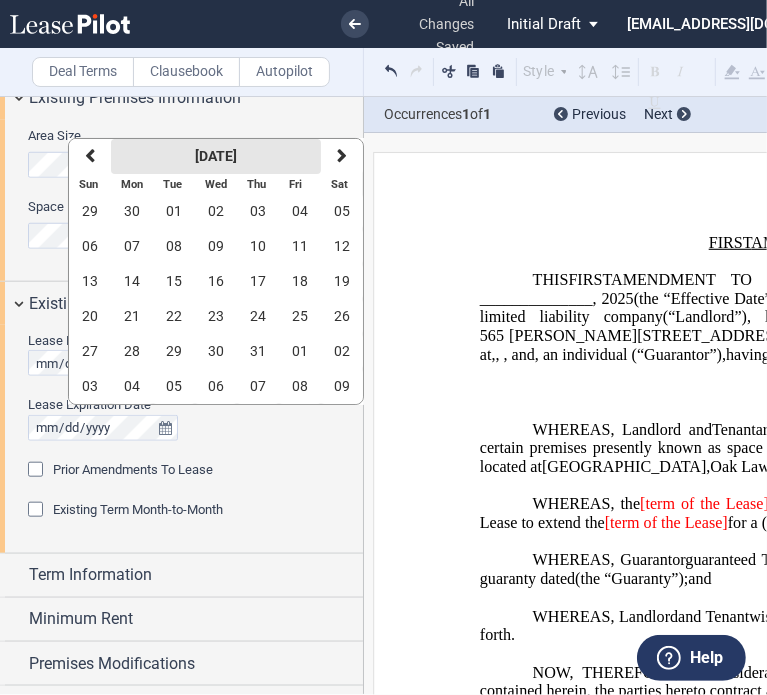 click on "[DATE]" at bounding box center [216, 156] 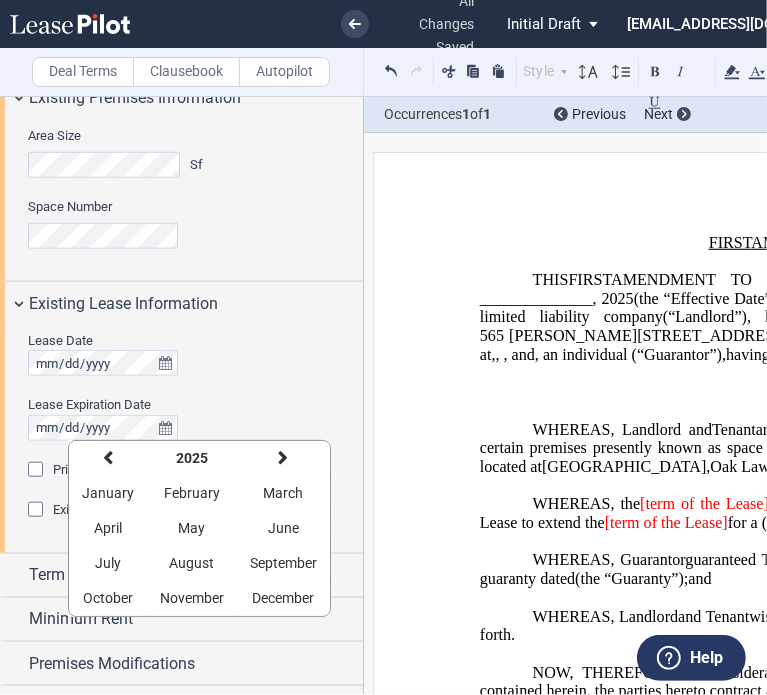 click on "previous
2025
next
January
February
March
April
May
June
July
August
September
October
November
December" at bounding box center (199, 528) 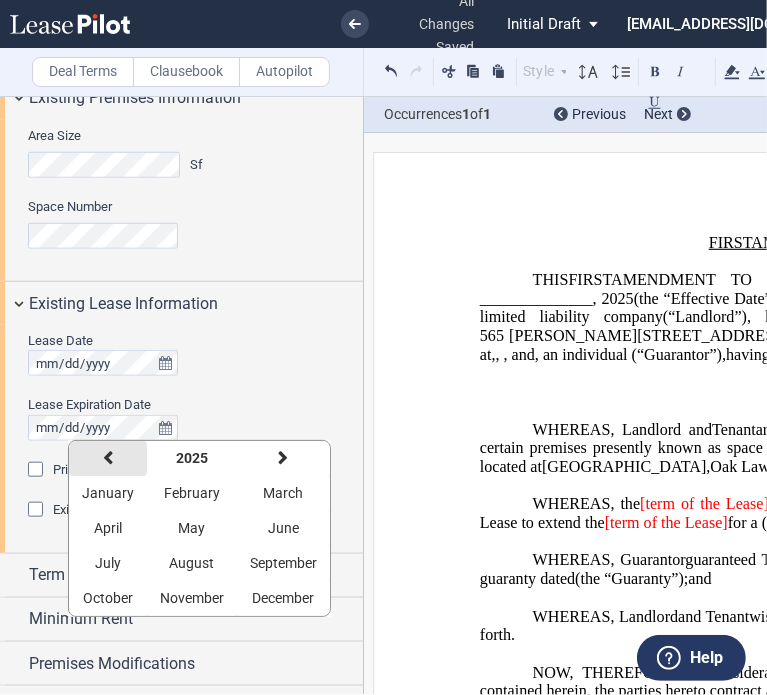 click on "previous" at bounding box center (108, 458) 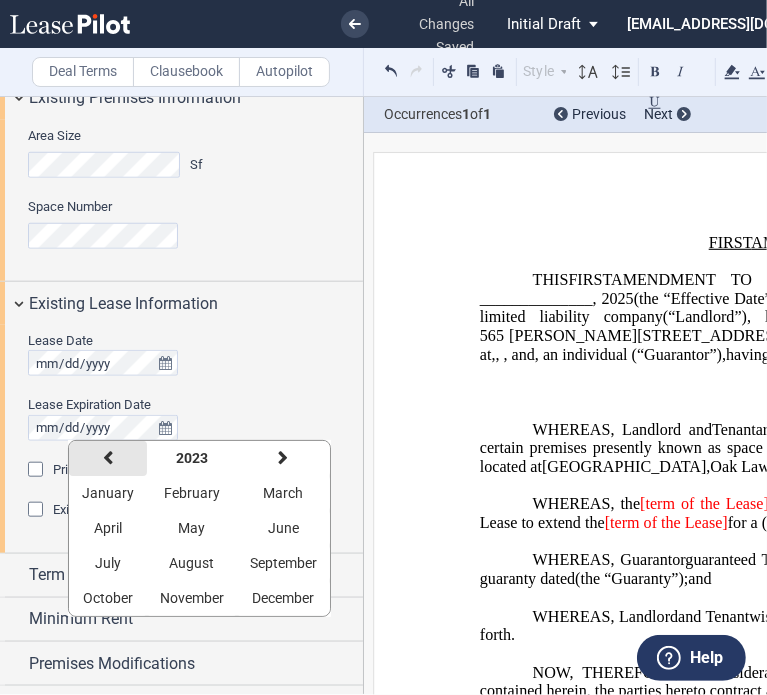 click on "previous" at bounding box center [108, 458] 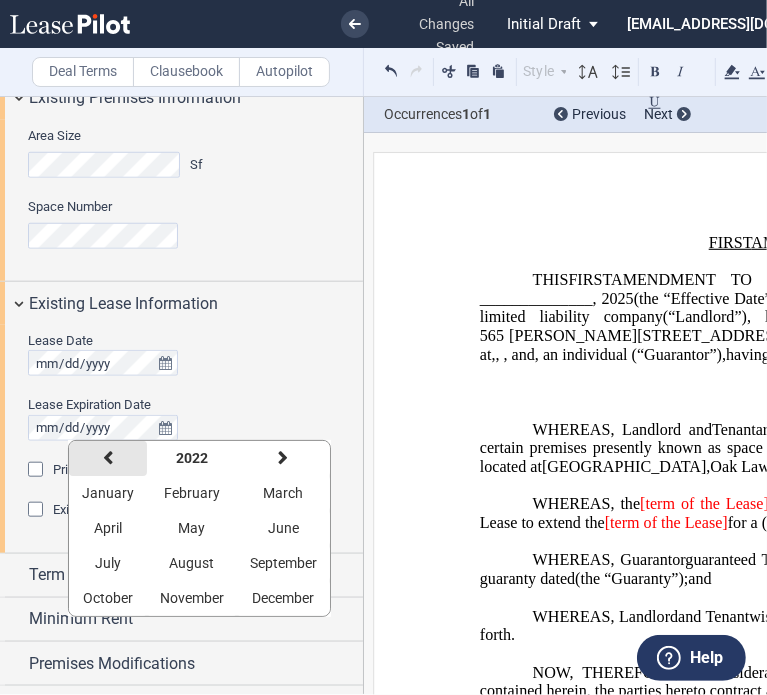 click on "previous" at bounding box center [108, 458] 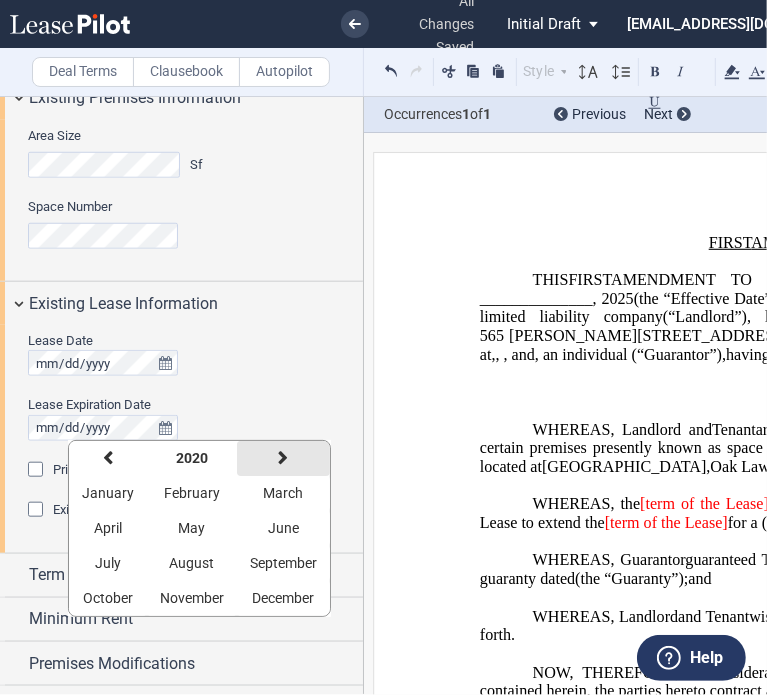 click on "next" at bounding box center [283, 458] 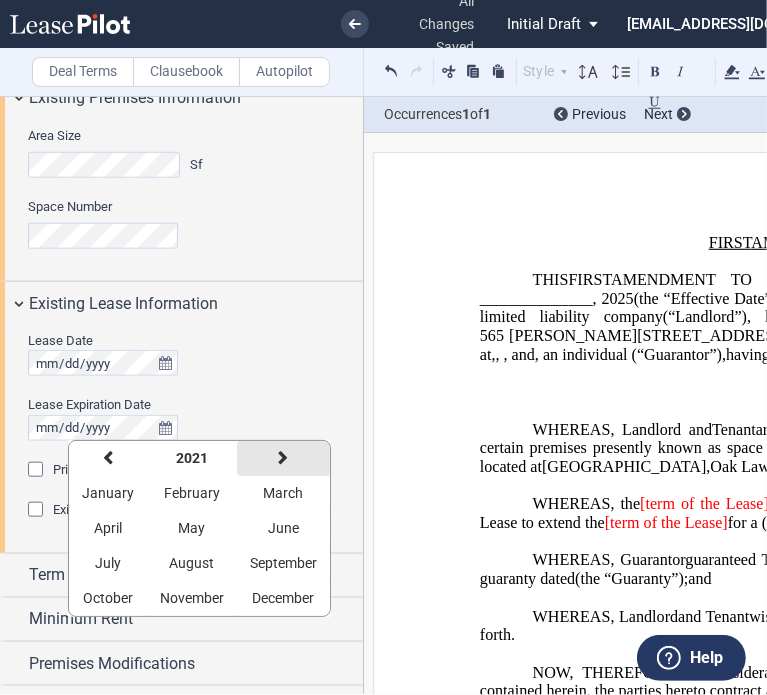 click on "next" at bounding box center (283, 458) 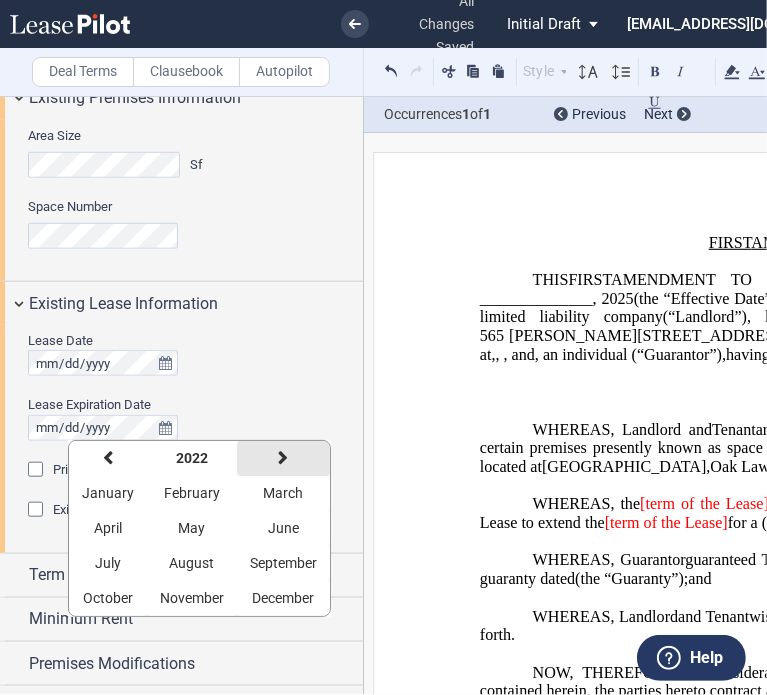 click on "next" at bounding box center [283, 458] 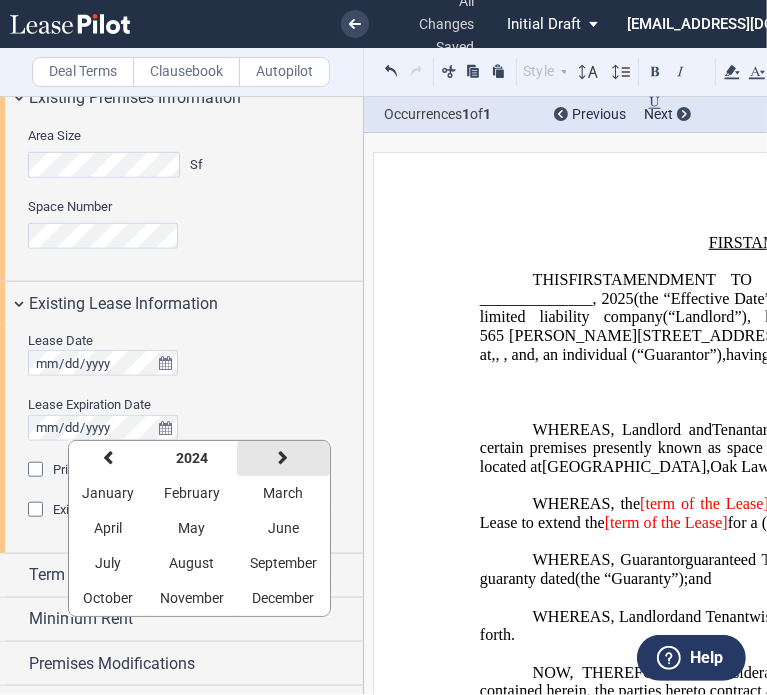 click on "next" at bounding box center [283, 458] 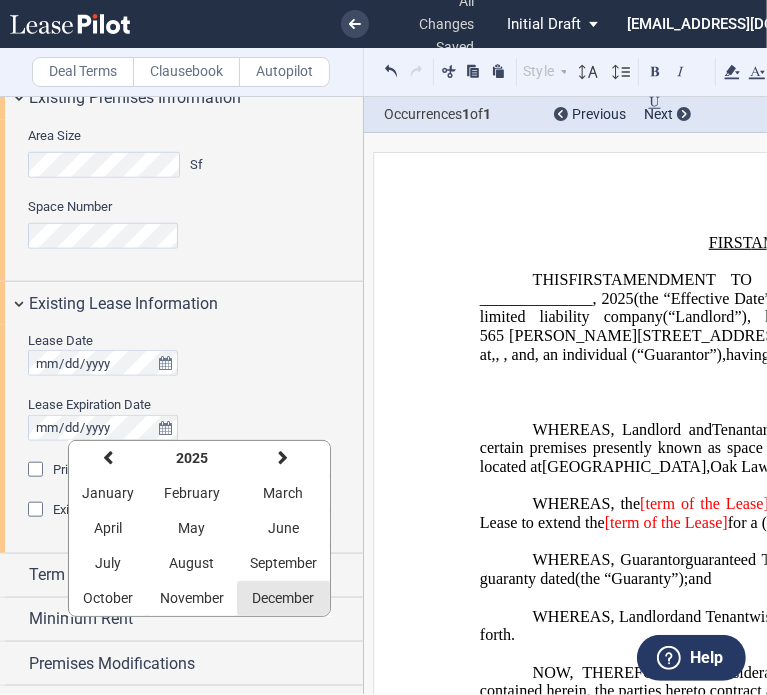 click on "December" at bounding box center (284, 598) 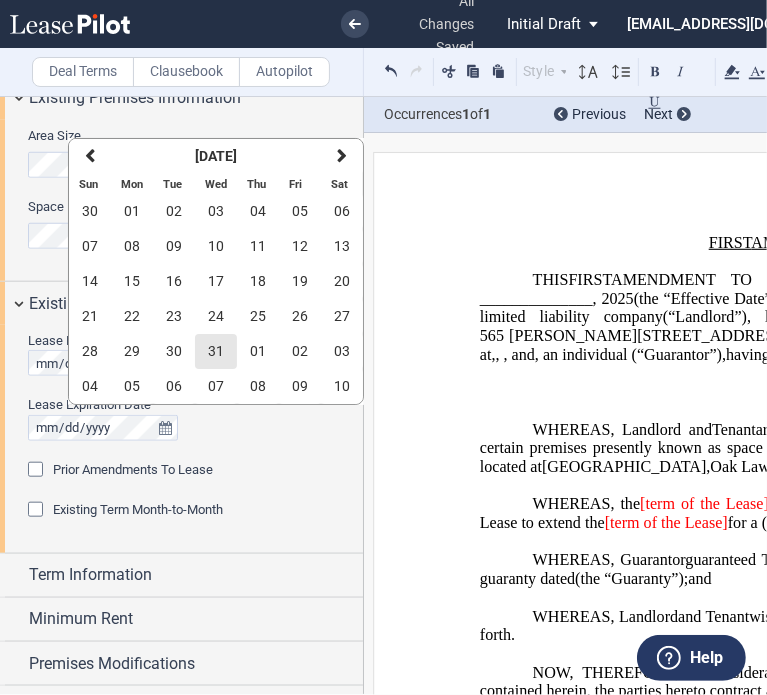 click on "31" at bounding box center [216, 351] 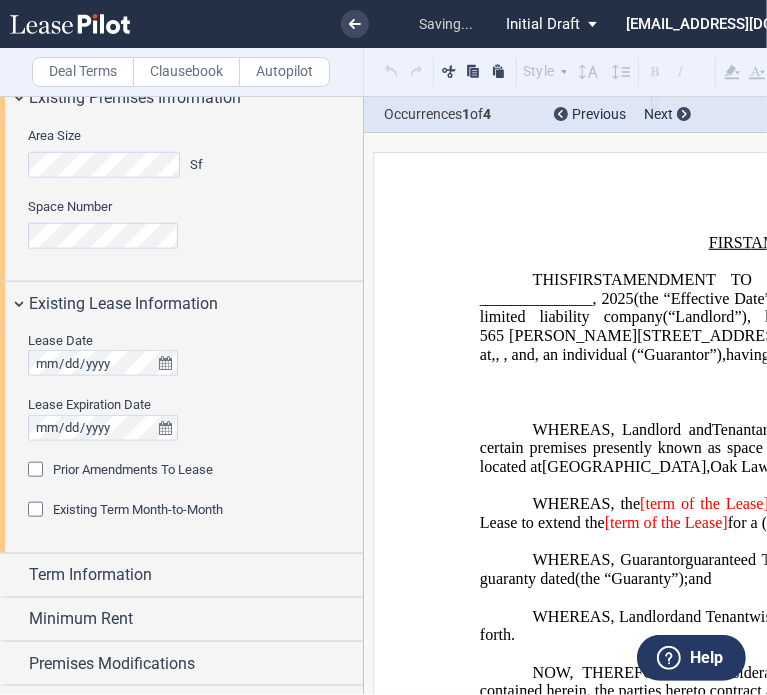 click on "Prior Amendments To Lease" at bounding box center (133, 469) 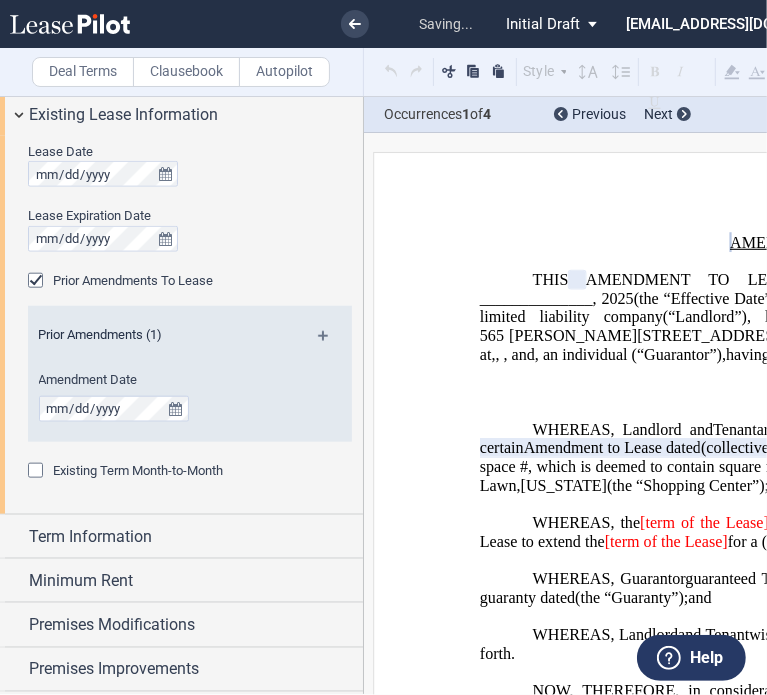 scroll, scrollTop: 1059, scrollLeft: 0, axis: vertical 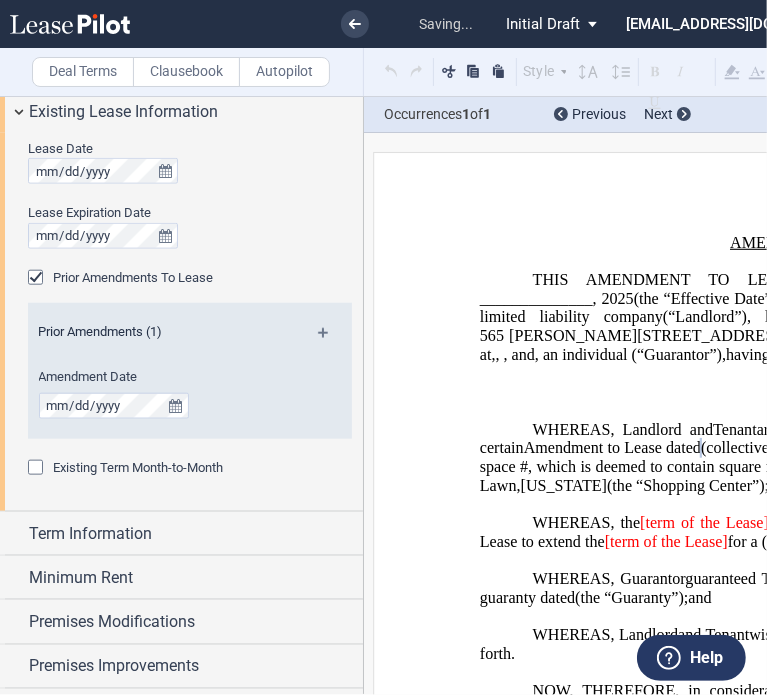 click at bounding box center (331, 340) 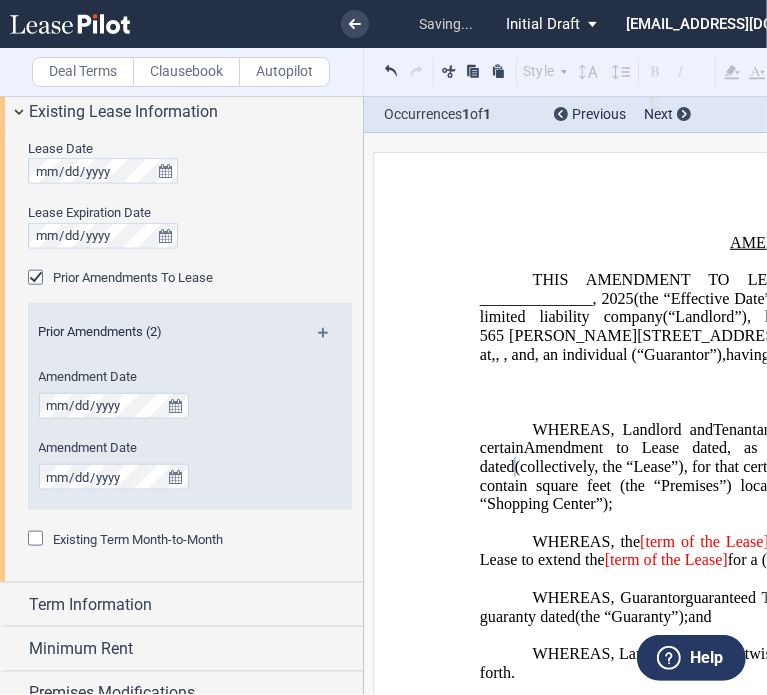 click at bounding box center [331, 340] 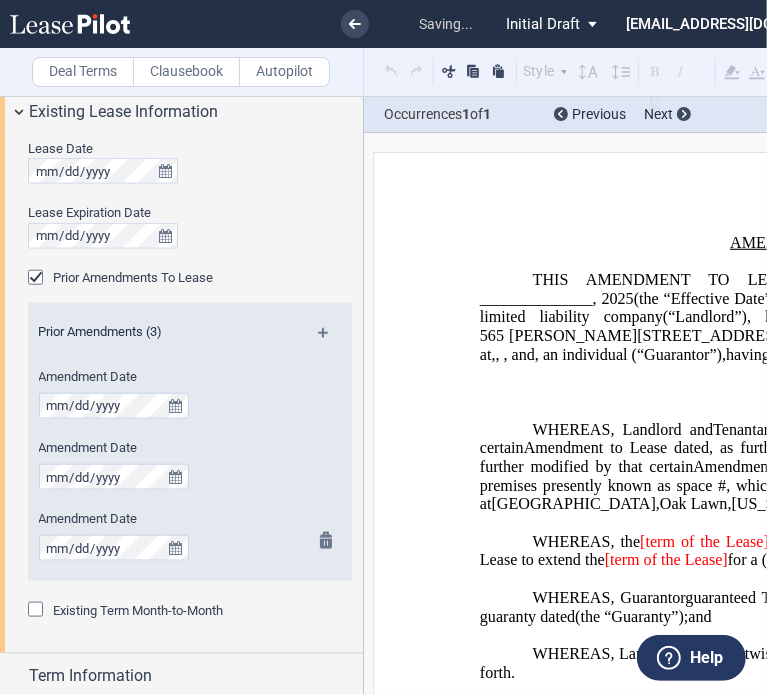 scroll, scrollTop: 1282, scrollLeft: 0, axis: vertical 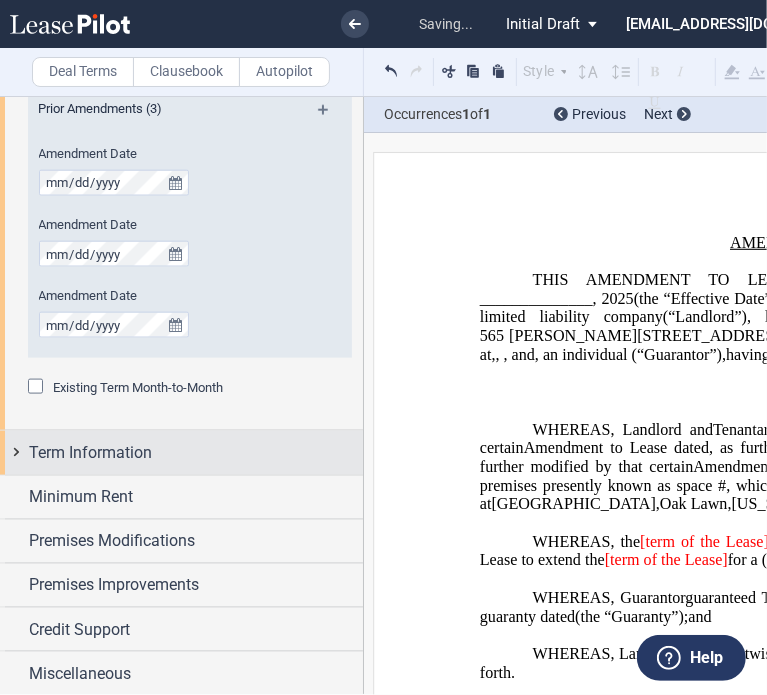 click on "Term Information" at bounding box center (90, 453) 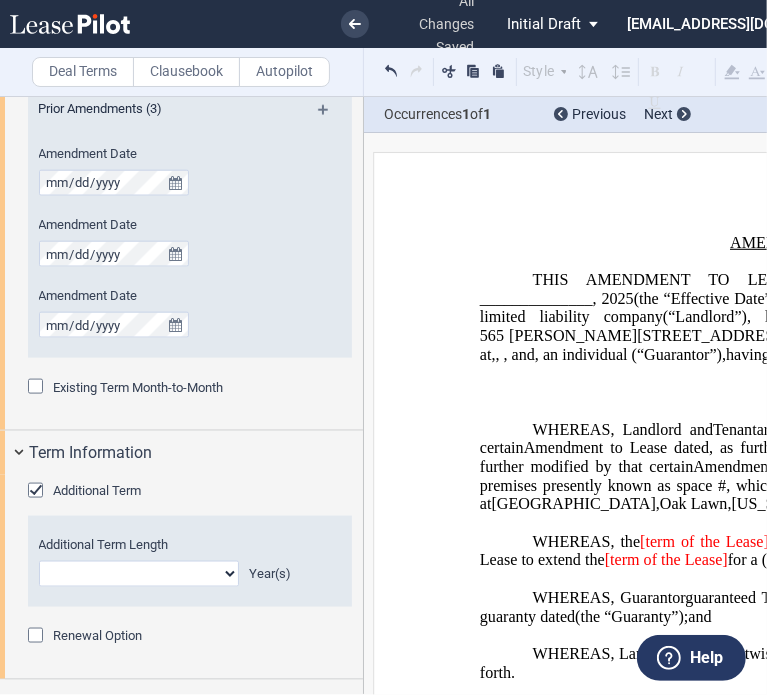 click on "0 1 2 3 4 5 6 7 8 9 10 11 12 13 14 15 16 17 18 19 20" 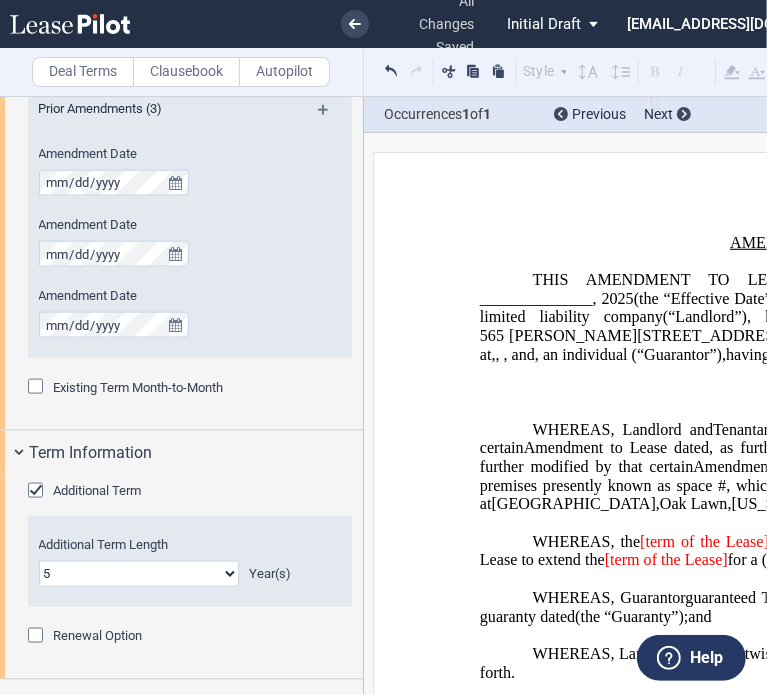 click on "0 1 2 3 4 5 6 7 8 9 10 11 12 13 14 15 16 17 18 19 20" 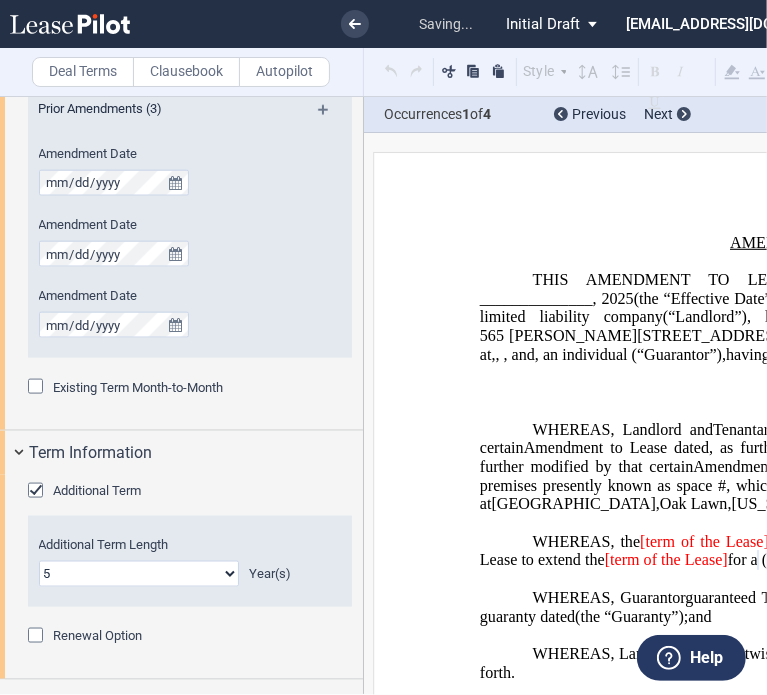 scroll, scrollTop: 1456, scrollLeft: 0, axis: vertical 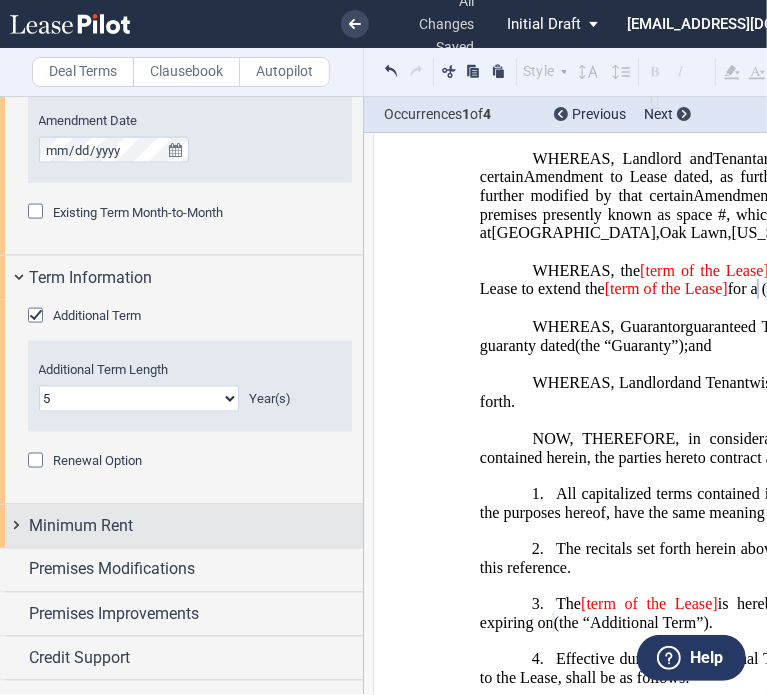 click on "Minimum Rent" at bounding box center (81, 526) 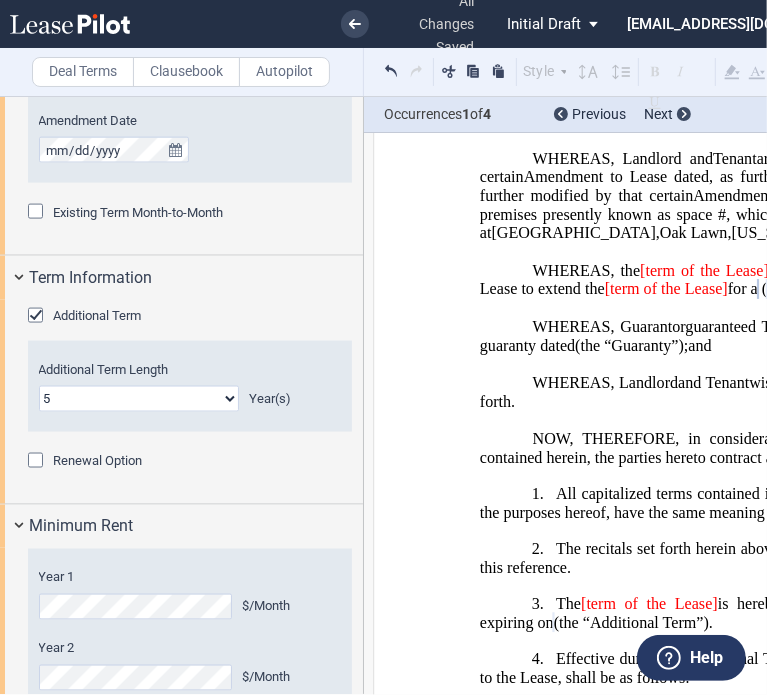 scroll, scrollTop: 1792, scrollLeft: 0, axis: vertical 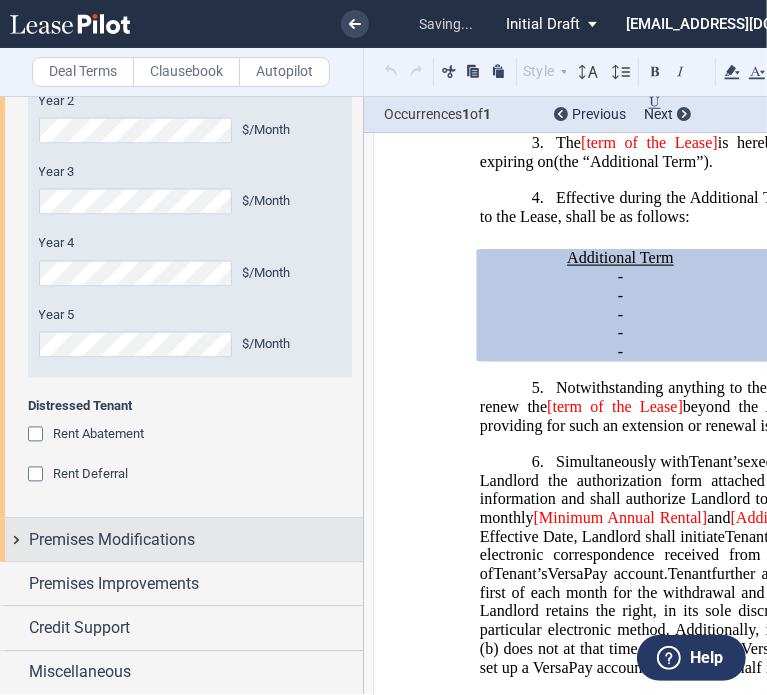 click on "Premises Modifications" at bounding box center (112, 541) 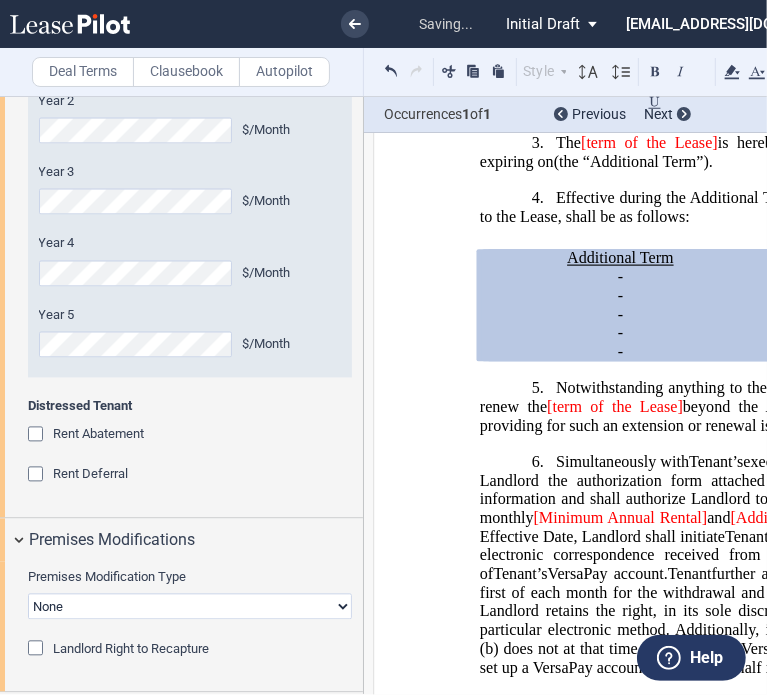 click on "Credit Support" at bounding box center (181, 759) 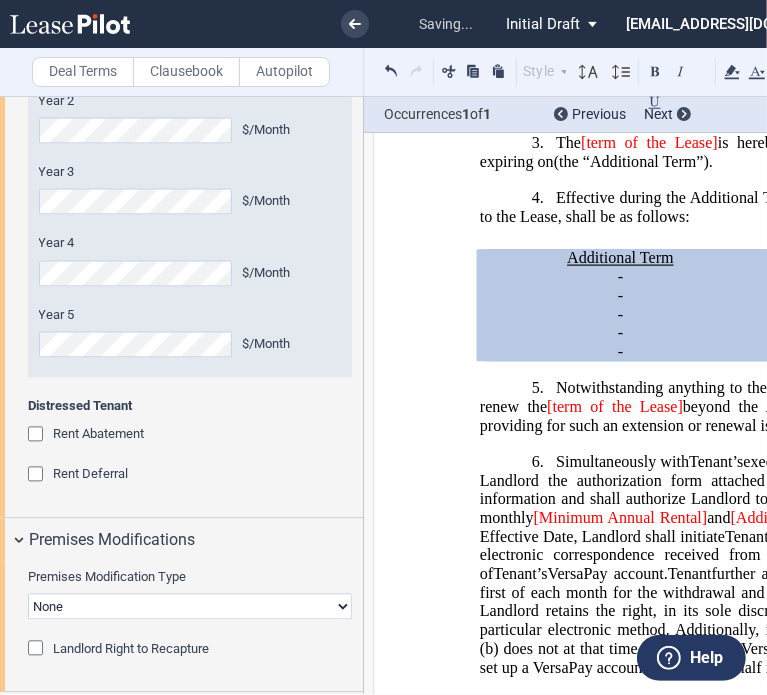 scroll, scrollTop: 2134, scrollLeft: 0, axis: vertical 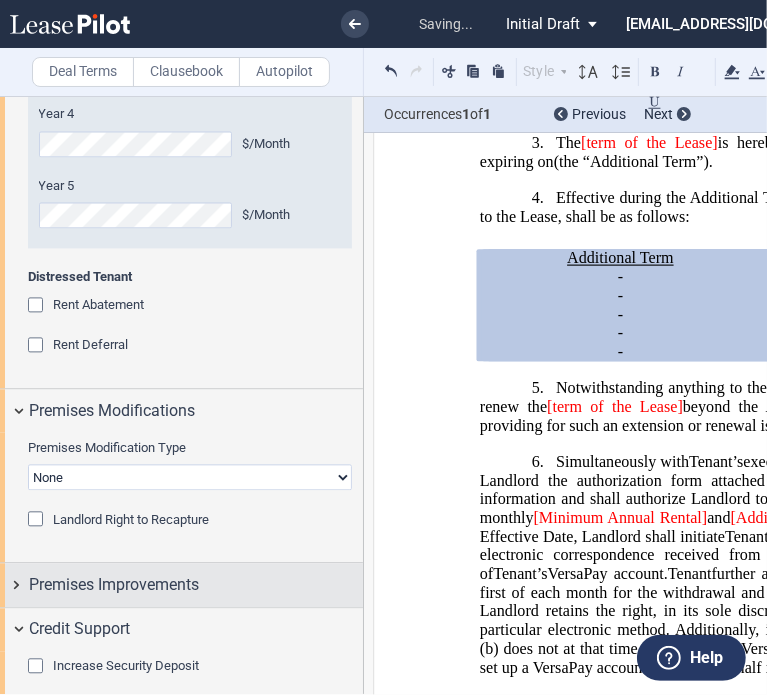 click on "Premises Improvements" at bounding box center [114, 585] 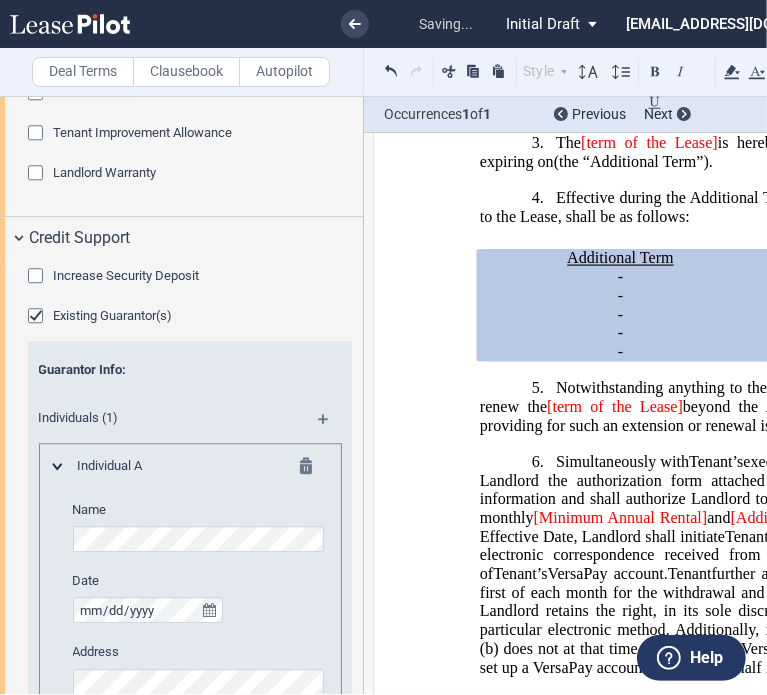 scroll, scrollTop: 2768, scrollLeft: 0, axis: vertical 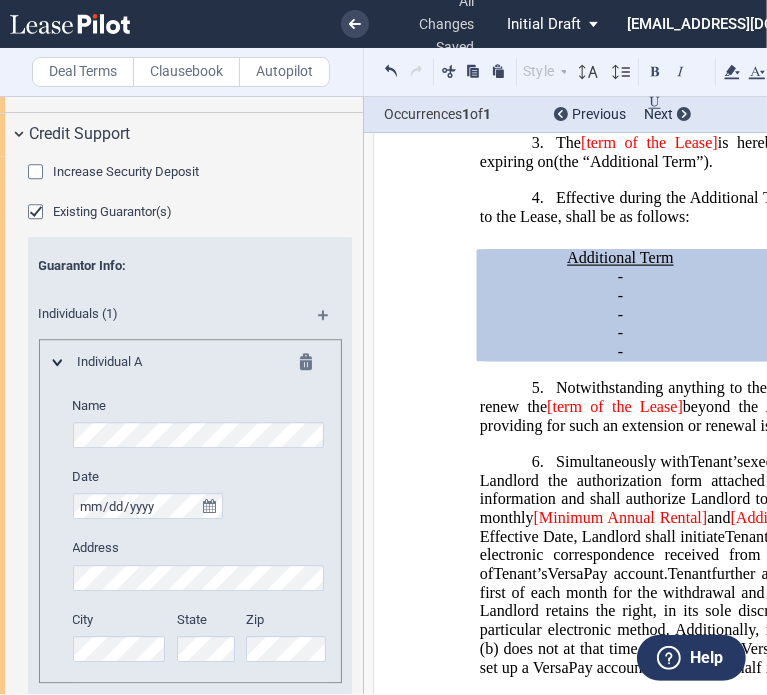 click on "and expiring on" 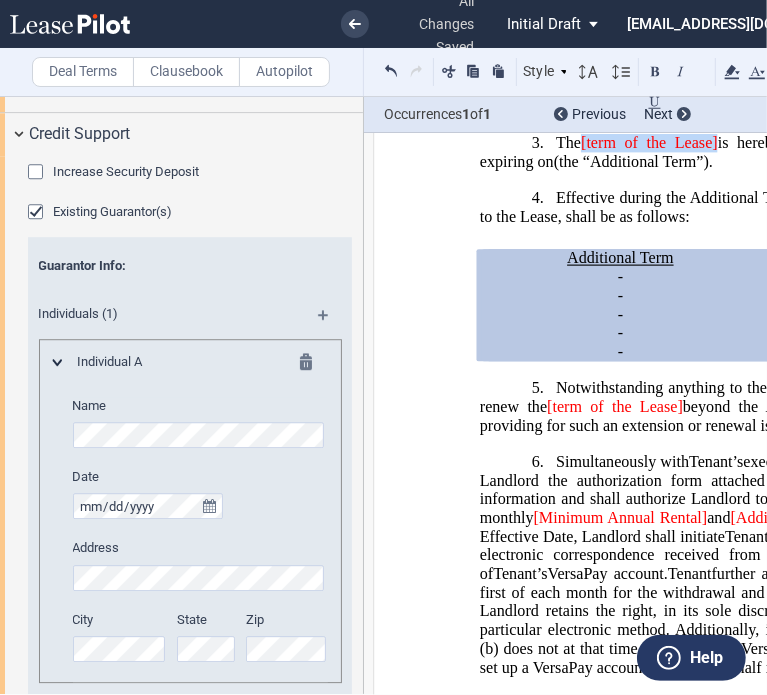 drag, startPoint x: 716, startPoint y: 206, endPoint x: 583, endPoint y: 207, distance: 133.00375 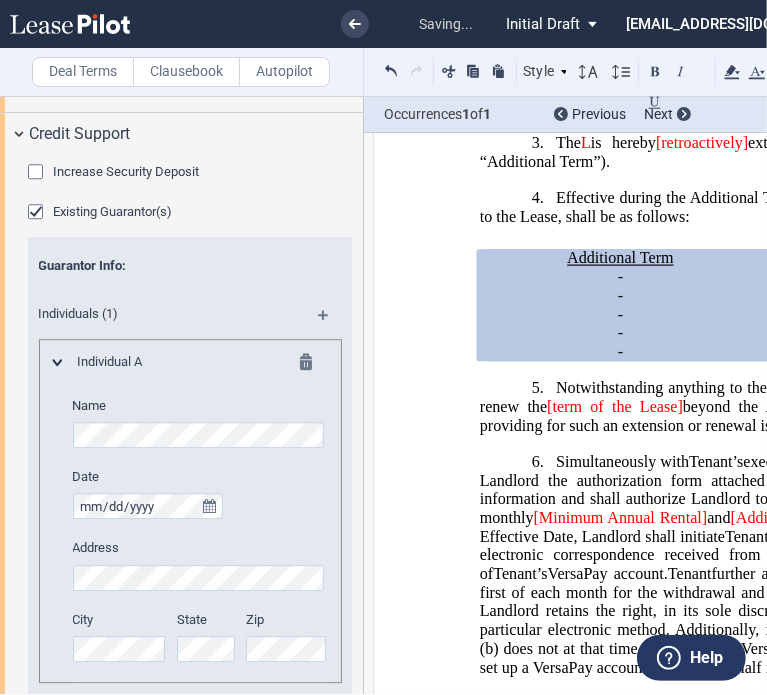 type 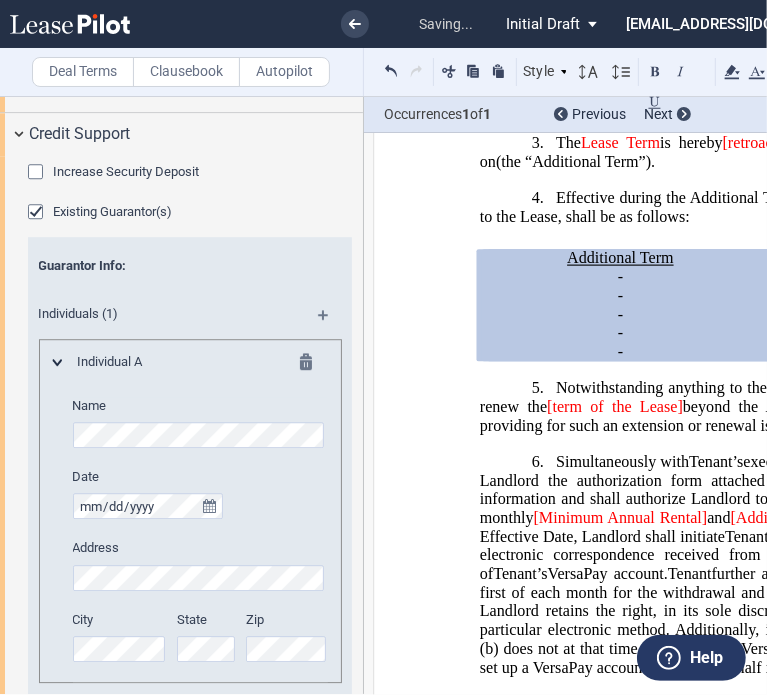 click on "[retroactively]" 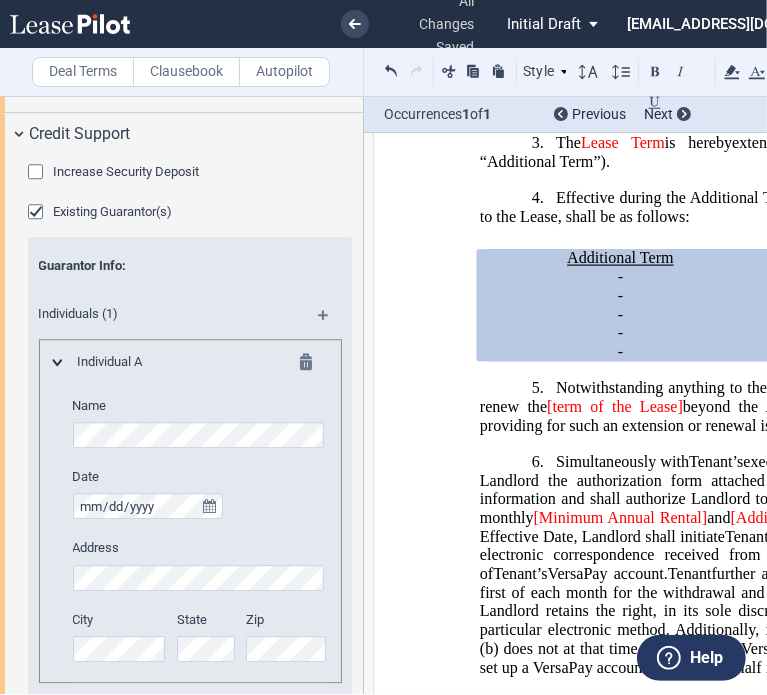 scroll, scrollTop: 2809, scrollLeft: 0, axis: vertical 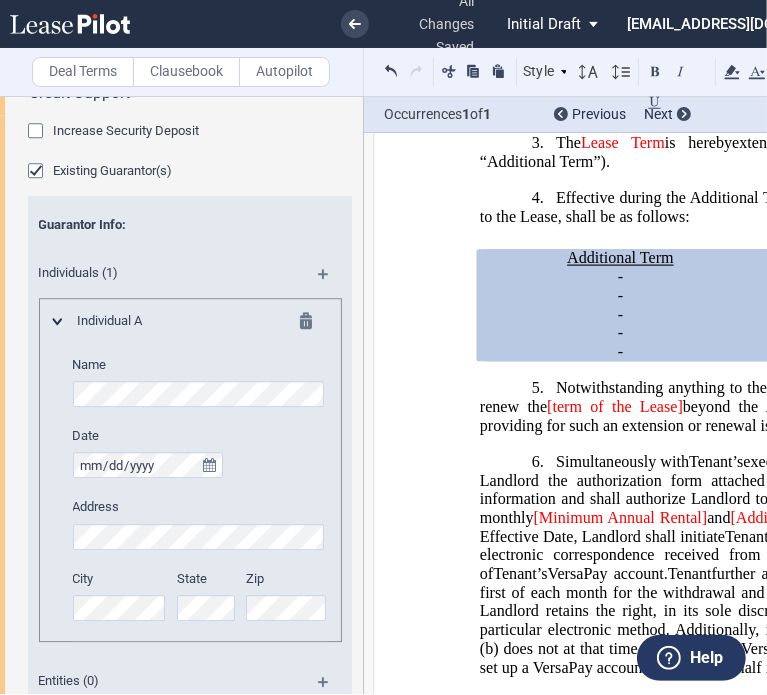 click 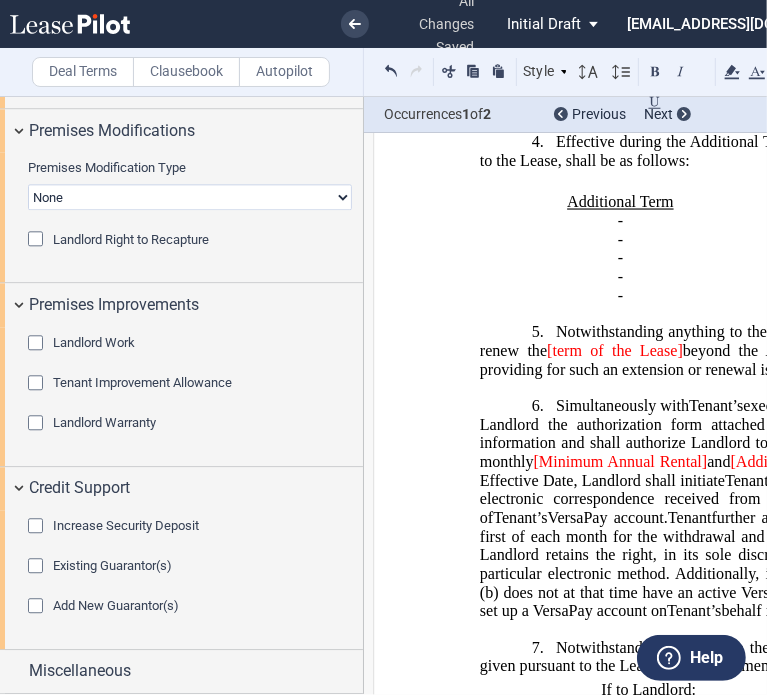 scroll, scrollTop: 2412, scrollLeft: 0, axis: vertical 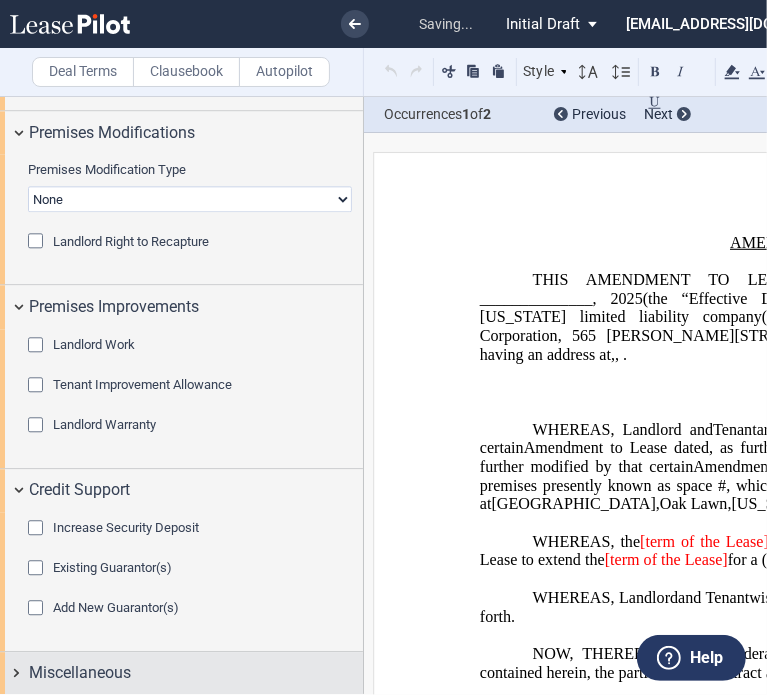 click on "Miscellaneous" at bounding box center [181, 673] 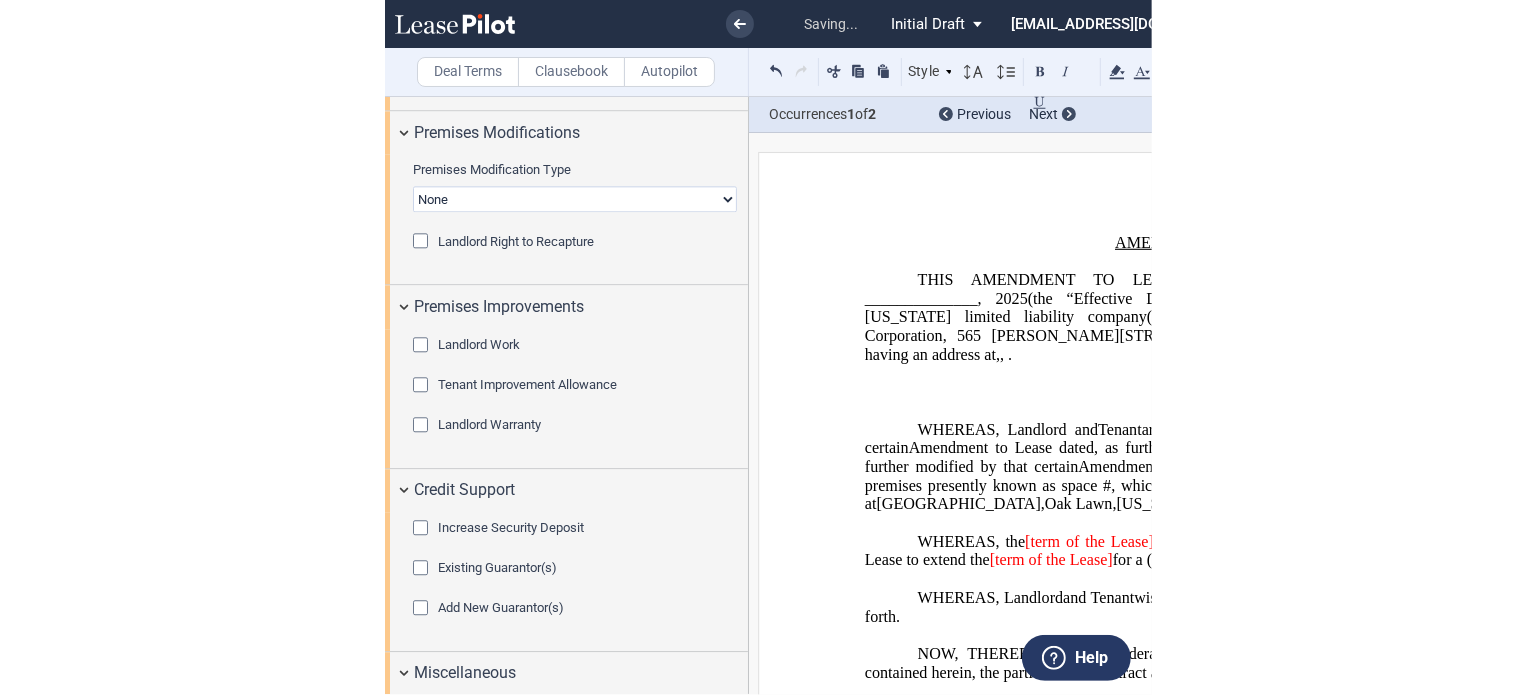scroll, scrollTop: 2511, scrollLeft: 0, axis: vertical 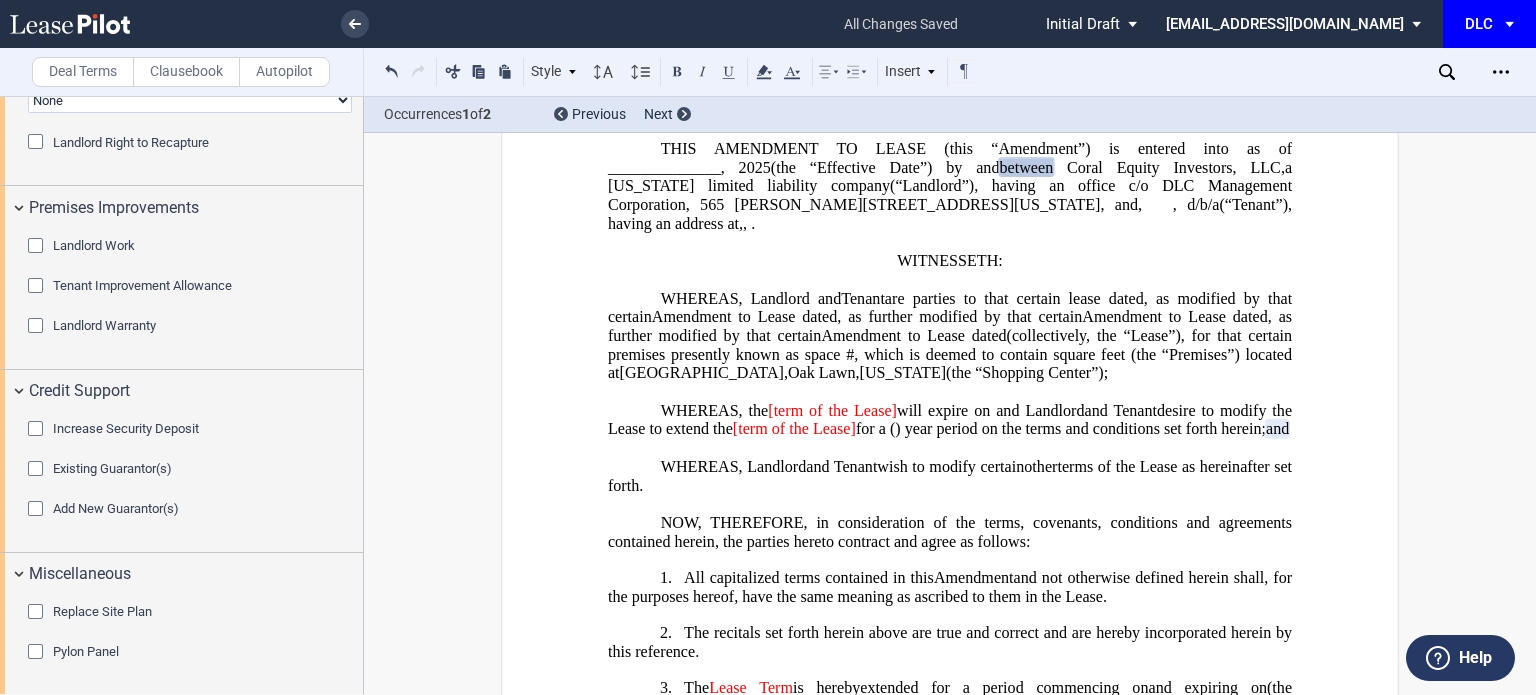 click on "[term of the Lease]" 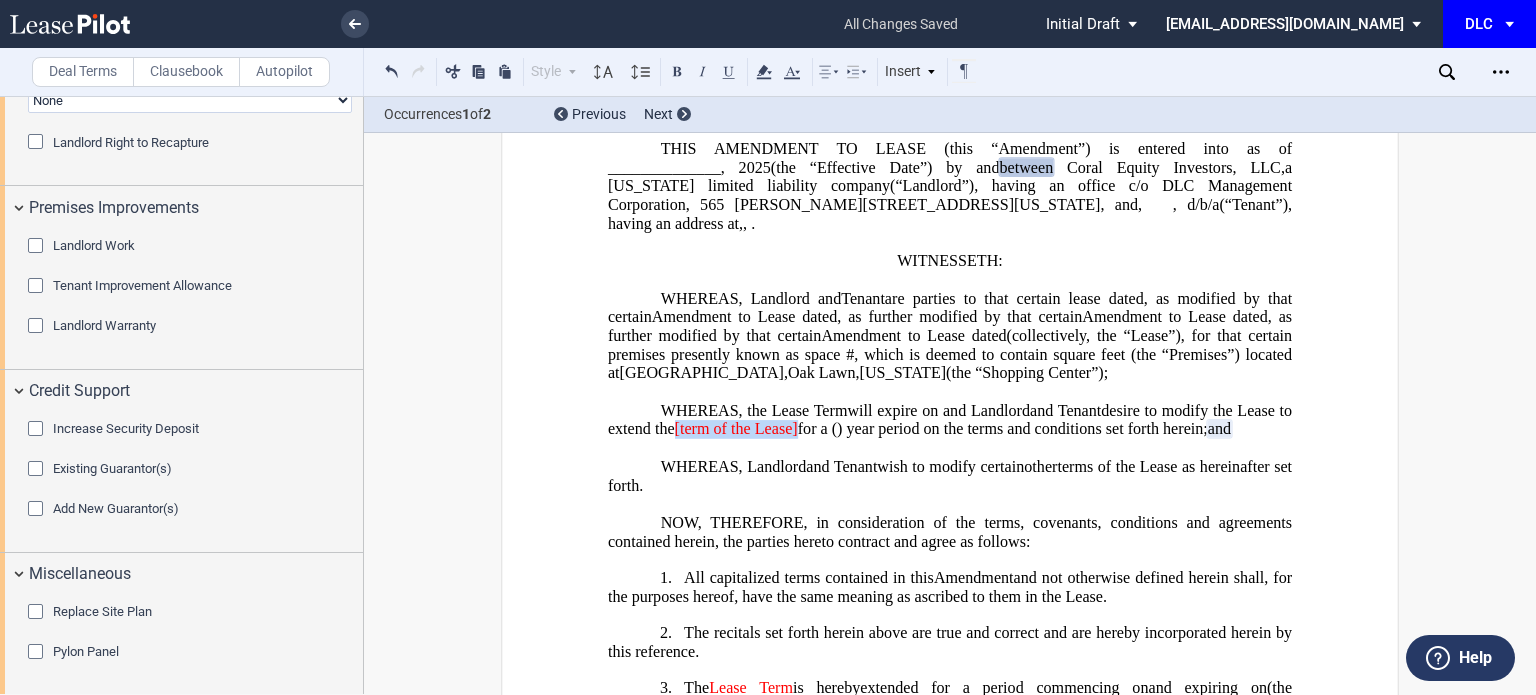 drag, startPoint x: 978, startPoint y: 463, endPoint x: 846, endPoint y: 462, distance: 132.00378 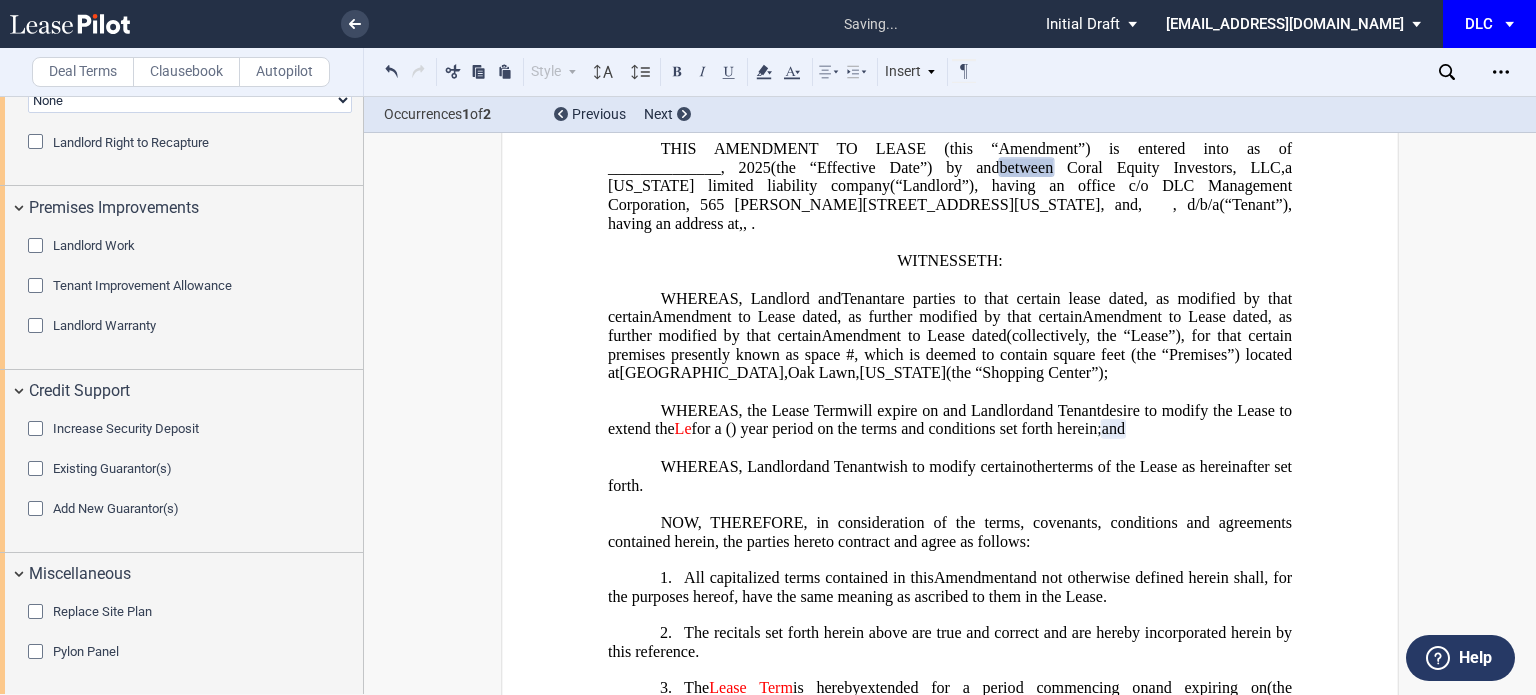 type 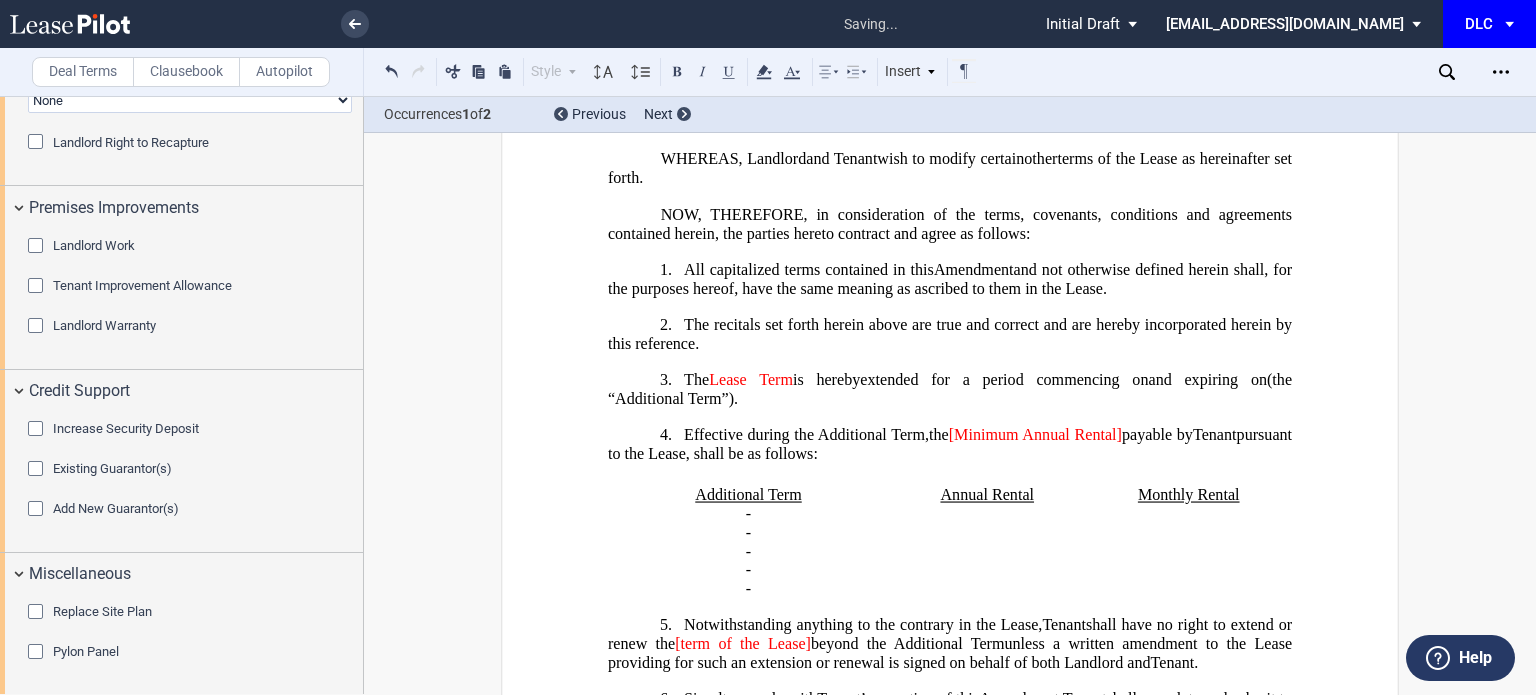 scroll, scrollTop: 456, scrollLeft: 0, axis: vertical 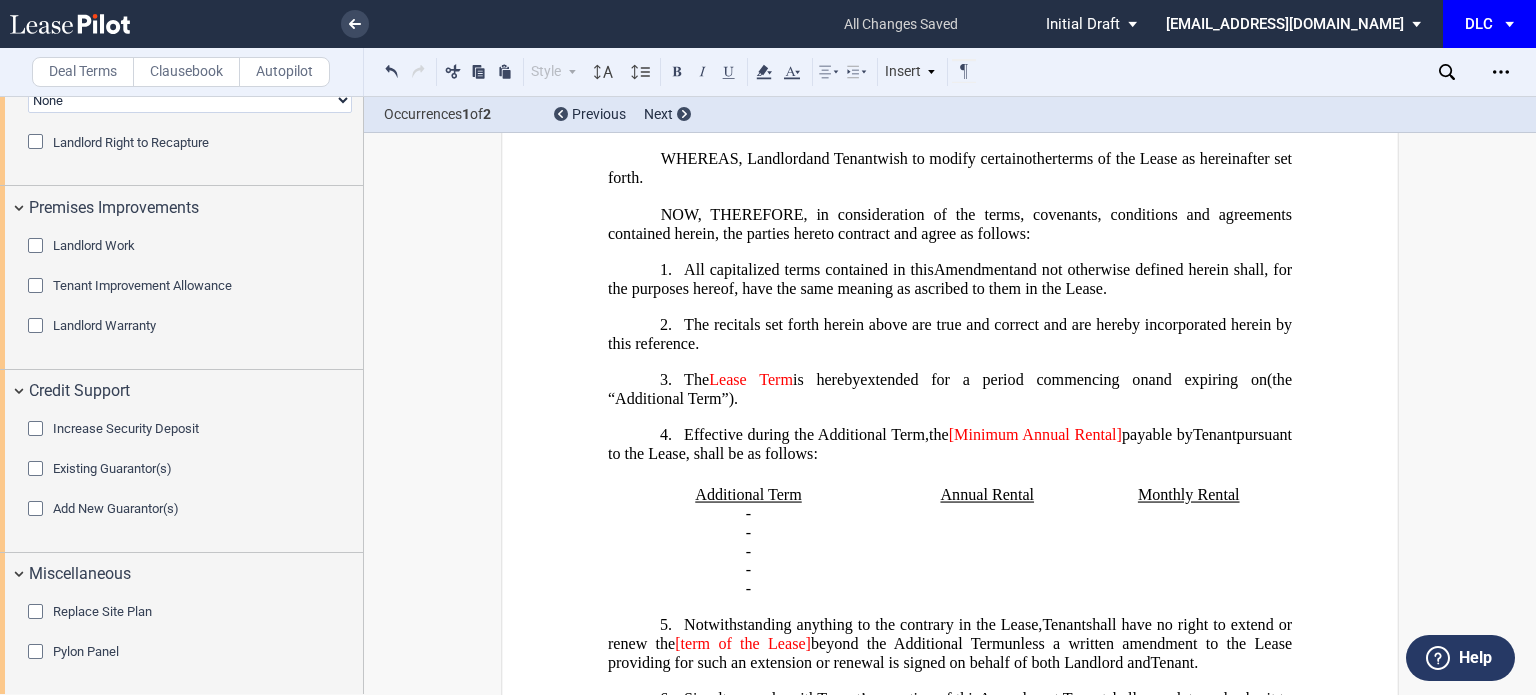 click on "﻿
﻿ ﻿ FIRST  AMENDMENT TO LEASE
ASSIGNMENT AND ASSUMPTION  AND   ﻿ ﻿  FIRST  AMENDMENT  OF LEASE AGREEMENT
﻿
THIS   ﻿ ﻿  FIRST  AMENDMENT TO LEASE (this “Amendment”) is entered into as of ______________,   2025  (the “Effective Date”) by and  among  between   Coral Equity Investors, LLC ,  a   [US_STATE]   limited liability company  (“Landlord”), having an office c/o DLC Management Corporation, [STREET_ADDRESS][PERSON_NAME][US_STATE], and  ﻿ ﻿ ,  an individual   ﻿ ﻿   ﻿ ﻿   ﻿ ﻿ , d/b/a  ﻿ ﻿  (“Tenant”), having an address at  ﻿ ﻿ ,  ﻿ ﻿ ,  ﻿ ﻿   ﻿ ﻿ , and  ,   and  ,   and  ﻿ ﻿ , an individual , individuals , and    (“Guarantor”), (“Guarantor  ﻿ ﻿ ”), , jointly and severally (individually and collectively,  “Guarantor” “Guarantor  ﻿ ﻿ ” ),  each  having an address at  ﻿ ﻿ ,  ﻿ ﻿ ,  ﻿ ﻿ ," at bounding box center (950, 1872) 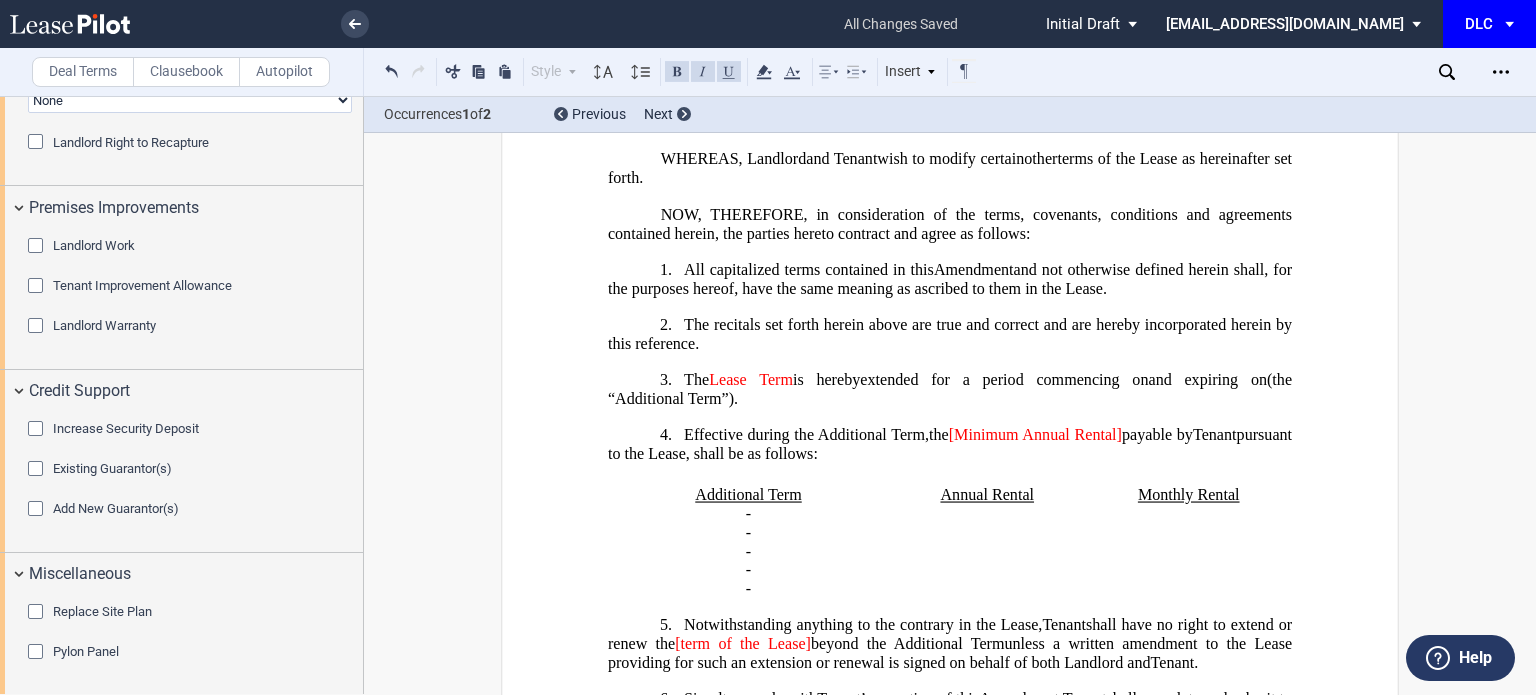 click on "﻿
﻿ ﻿ FIRST  AMENDMENT TO LEASE
ASSIGNMENT AND ASSUMPTION  AND   ﻿ ﻿  FIRST  AMENDMENT  OF LEASE AGREEMENT
﻿
THIS   ﻿ ﻿  FIRST  AMENDMENT TO LEASE (this “Amendment”) is entered into as of ______________,   2025  (the “Effective Date”) by and  among  between   Coral Equity Investors, LLC ,  a   [US_STATE]   limited liability company  (“Landlord”), having an office c/o DLC Management Corporation, [STREET_ADDRESS][PERSON_NAME][US_STATE], and  ﻿ ﻿ ,  an individual   ﻿ ﻿   ﻿ ﻿   ﻿ ﻿ , d/b/a  ﻿ ﻿  (“Tenant”), having an address at  ﻿ ﻿ ,  ﻿ ﻿ ,  ﻿ ﻿   ﻿ ﻿ , and  ,   and  ,   and  ﻿ ﻿ , an individual , individuals , and    (“Guarantor”), (“Guarantor  ﻿ ﻿ ”), , jointly and severally (individually and collectively,  “Guarantor” “Guarantor  ﻿ ﻿ ” ),  each  having an address at  ﻿ ﻿ ,  ﻿ ﻿ ,  ﻿ ﻿ ,  ﻿ ﻿ ﻿ ." at bounding box center (950, 1873) 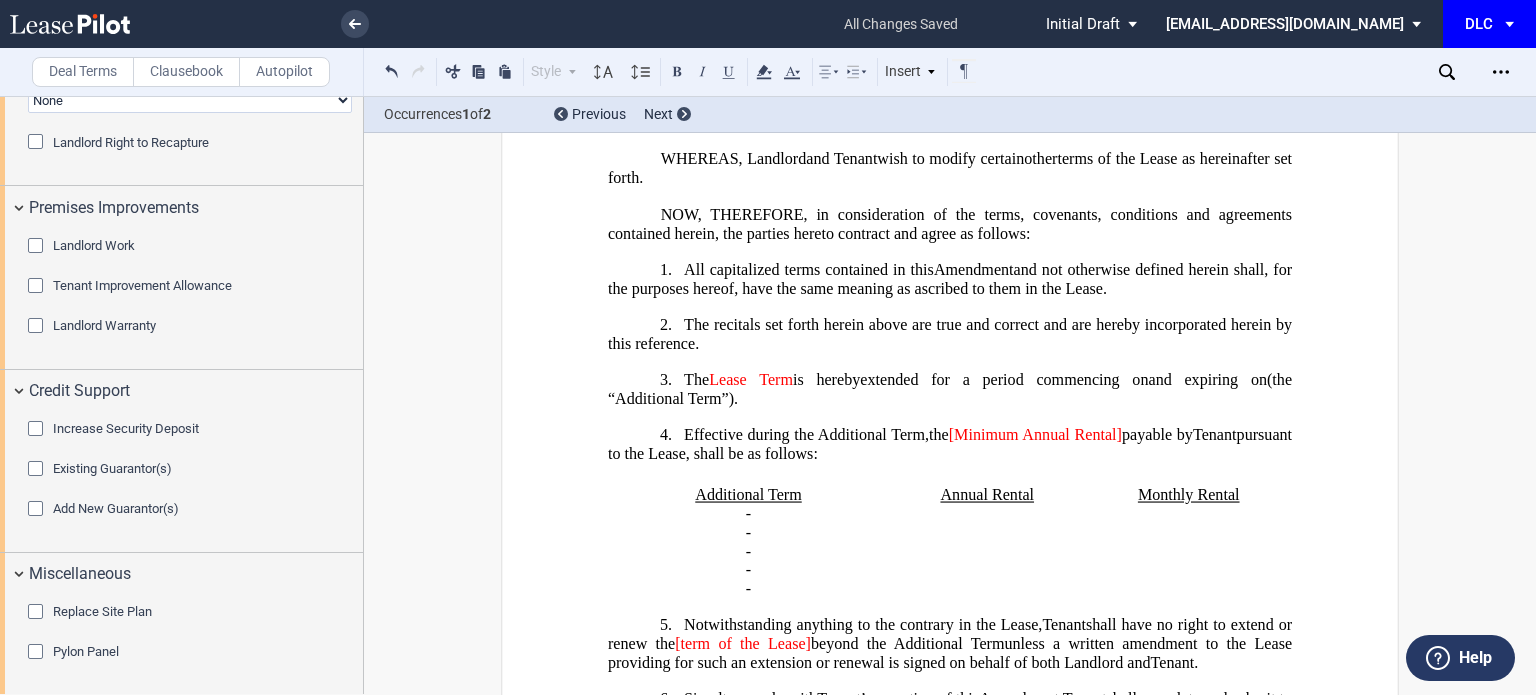 type 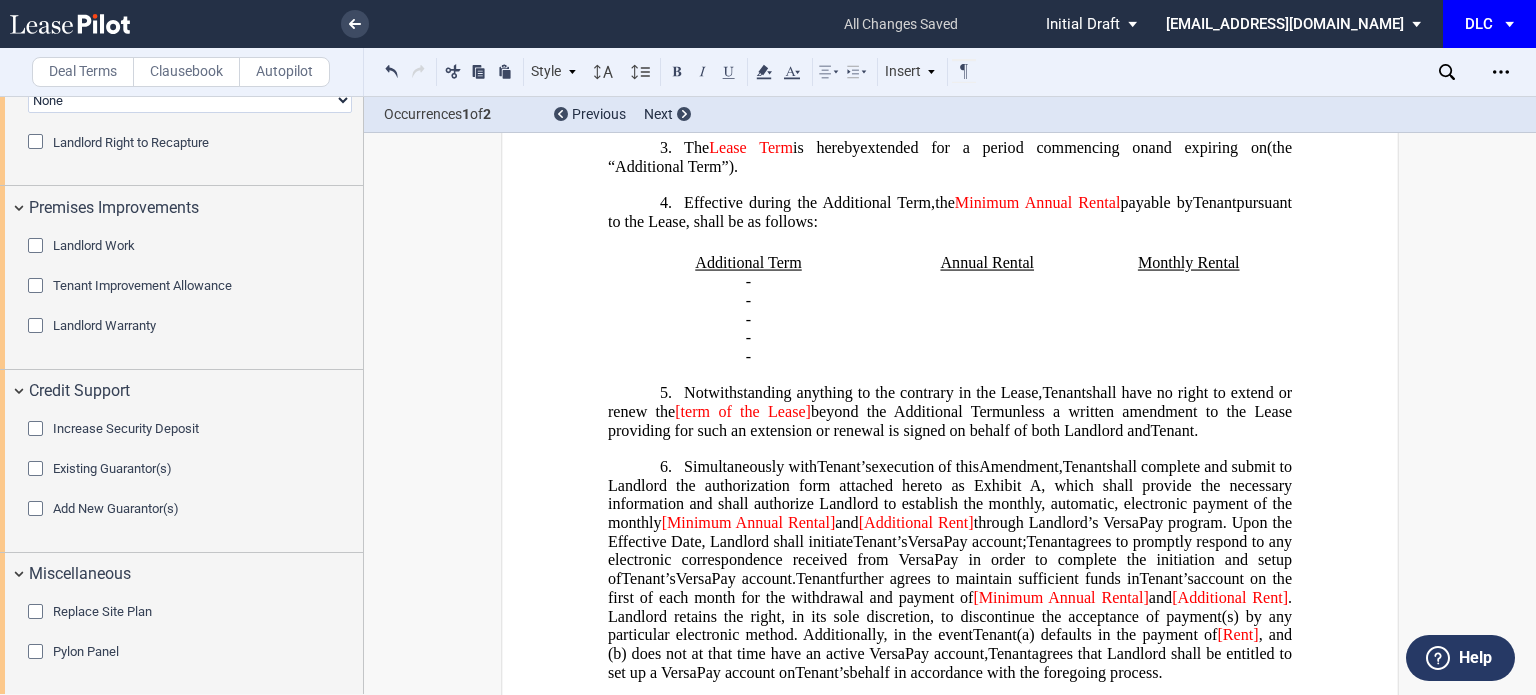 scroll, scrollTop: 688, scrollLeft: 0, axis: vertical 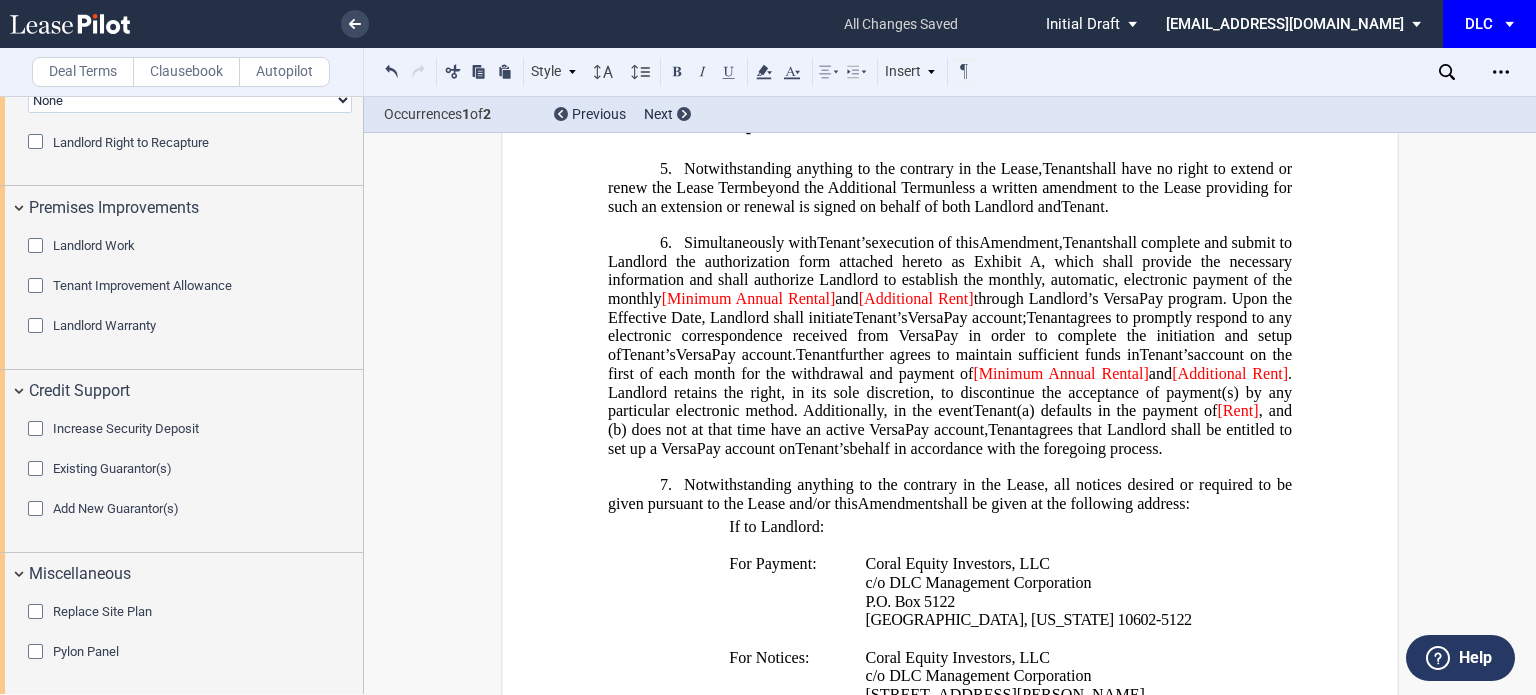 click on "[Minimum Annual Rental]" 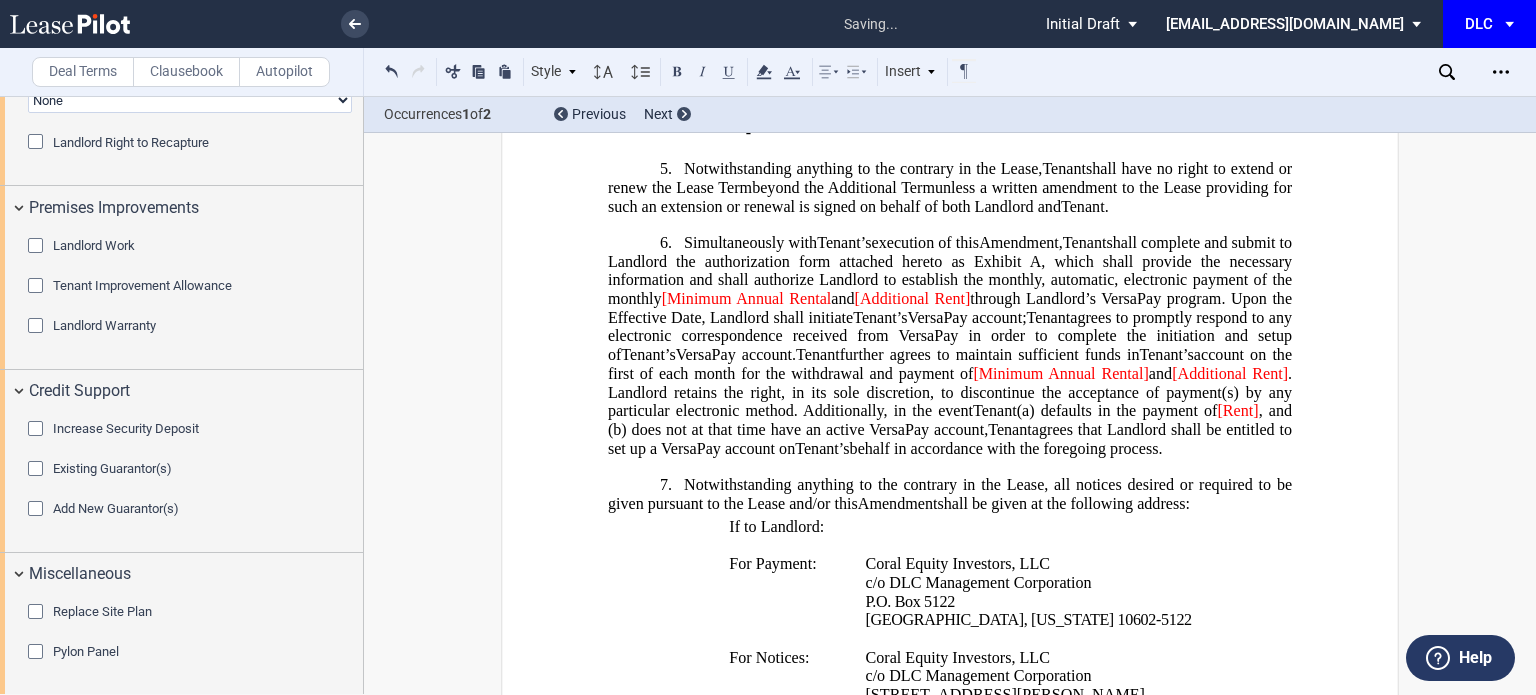 click on "[Minimum Annual Rental" 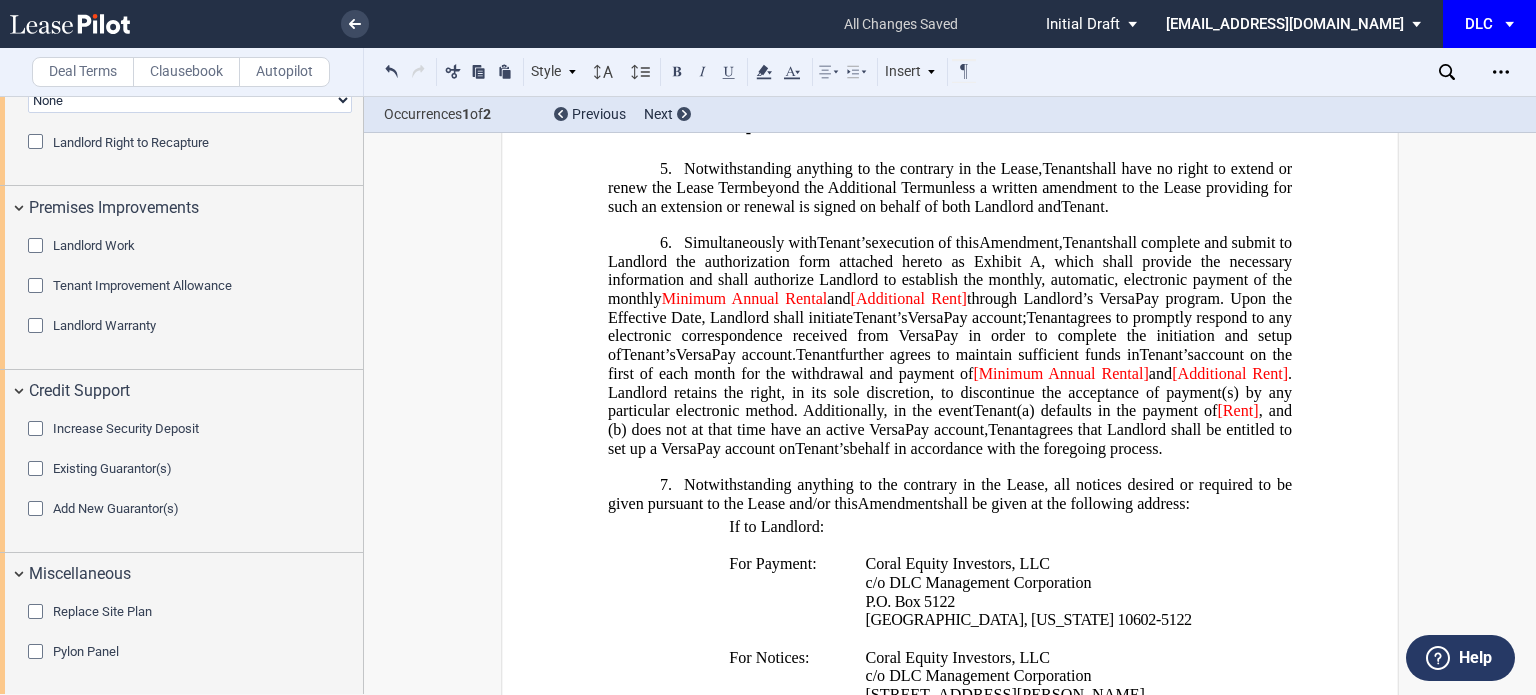 click on "﻿
﻿ ﻿ FIRST  AMENDMENT TO LEASE
ASSIGNMENT AND ASSUMPTION  AND   ﻿ ﻿  FIRST  AMENDMENT  OF LEASE AGREEMENT
﻿
THIS   ﻿ ﻿  FIRST  AMENDMENT TO LEASE (this “Amendment”) is entered into as of ______________,   2025  (the “Effective Date”) by and  among  between   Coral Equity Investors, LLC ,  a   [US_STATE]   limited liability company  (“Landlord”), having an office c/o DLC Management Corporation, [STREET_ADDRESS][PERSON_NAME][US_STATE], and  ﻿ ﻿ ,  an individual   ﻿ ﻿   ﻿ ﻿   ﻿ ﻿ , d/b/a  ﻿ ﻿  (“Tenant”), having an address at  ﻿ ﻿ ,  ﻿ ﻿ ,  ﻿ ﻿   ﻿ ﻿ , and  ,   and  ,   and  ﻿ ﻿ , an individual , individuals , and    (“Guarantor”), (“Guarantor  ﻿ ﻿ ”), , jointly and severally (individually and collectively,  “Guarantor” “Guarantor  ﻿ ﻿ ” ),  each  having an address at  ﻿ ﻿ ,  ﻿ ﻿ ,  ﻿ ﻿ ," at bounding box center (950, 1416) 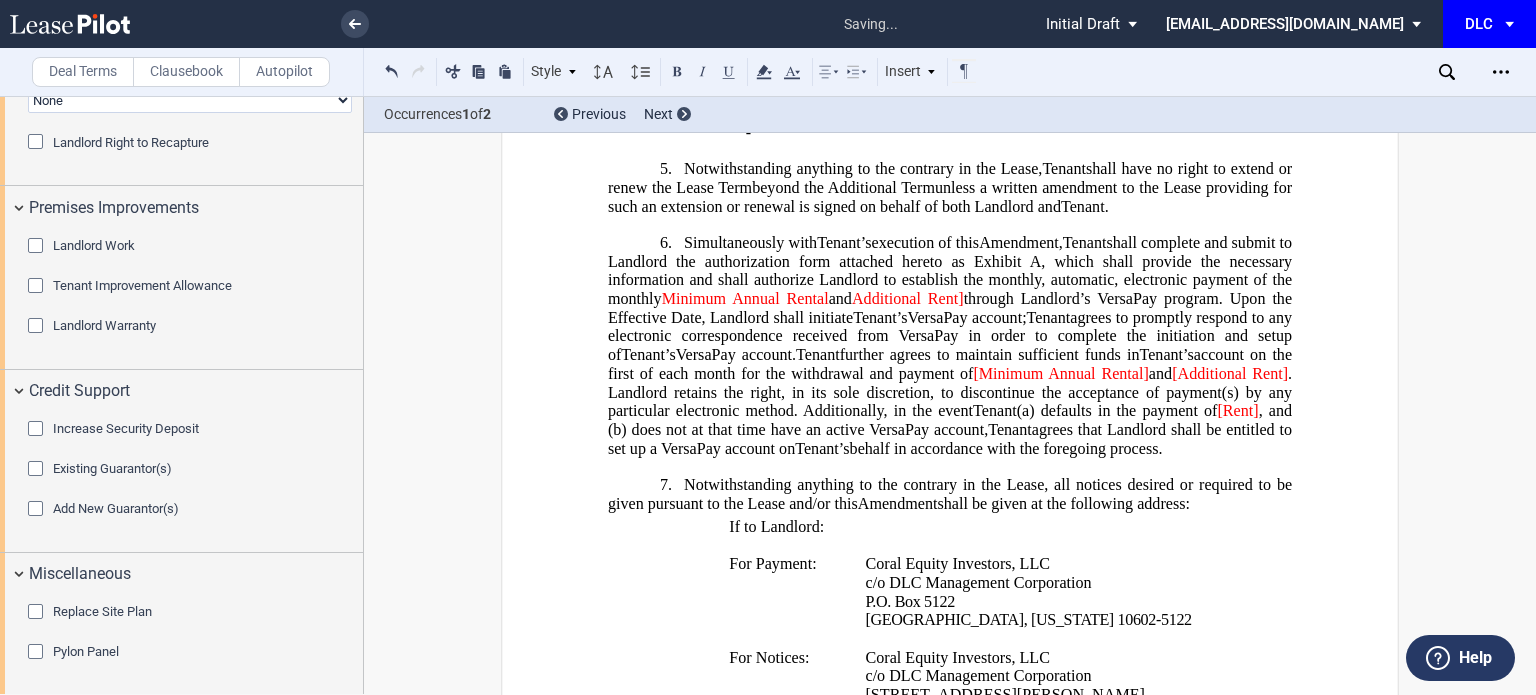 click on "through Landlord’s VersaPay program. Upon the Effective Date, Landlord shall initiate" 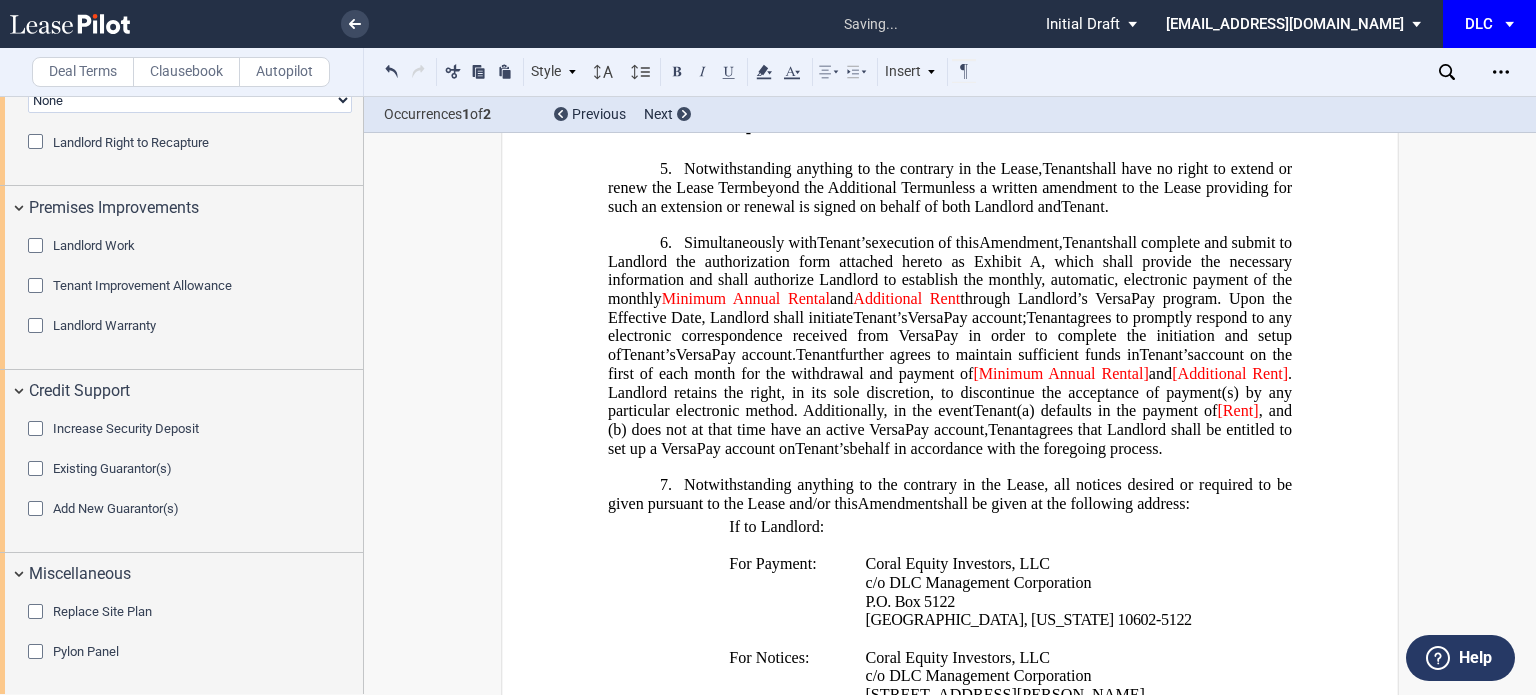 click on "[Minimum Annual Rental]" 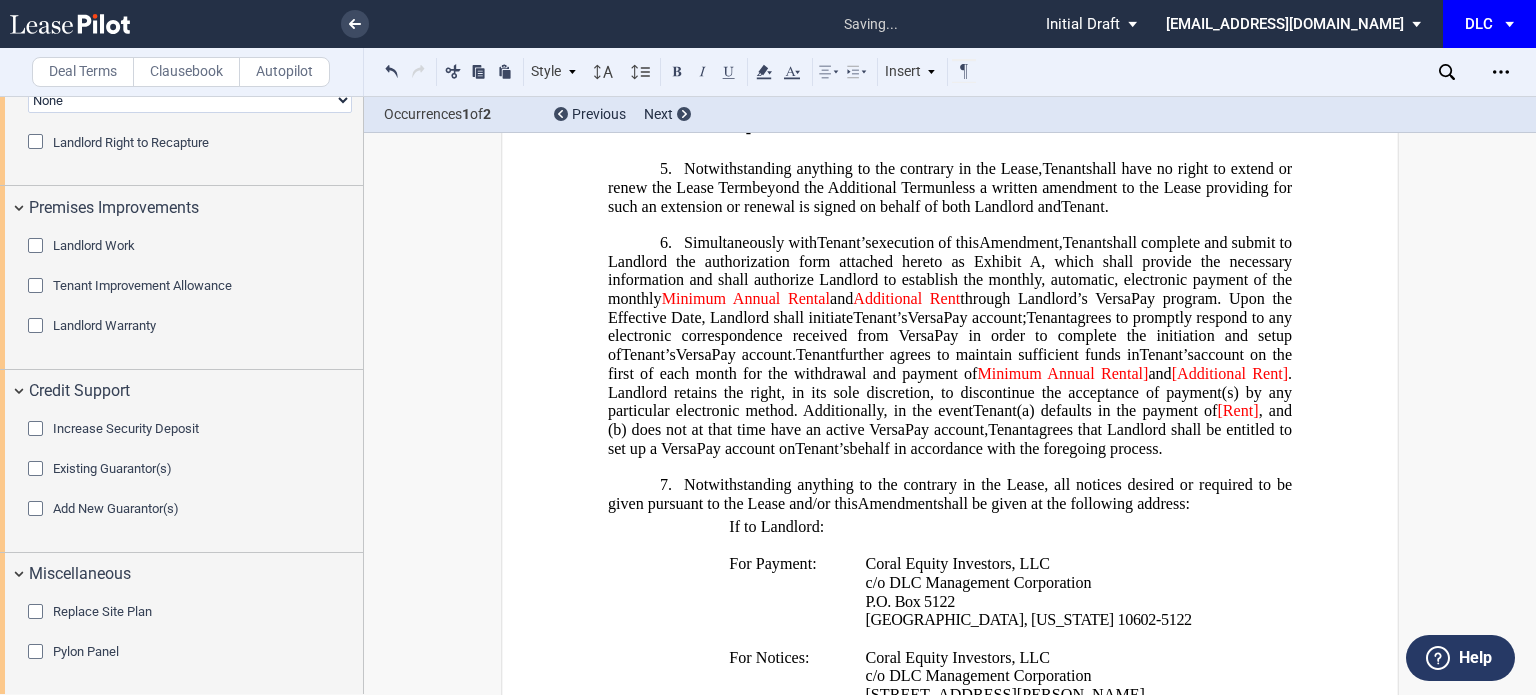 click on "Minimum Annual Rental]" 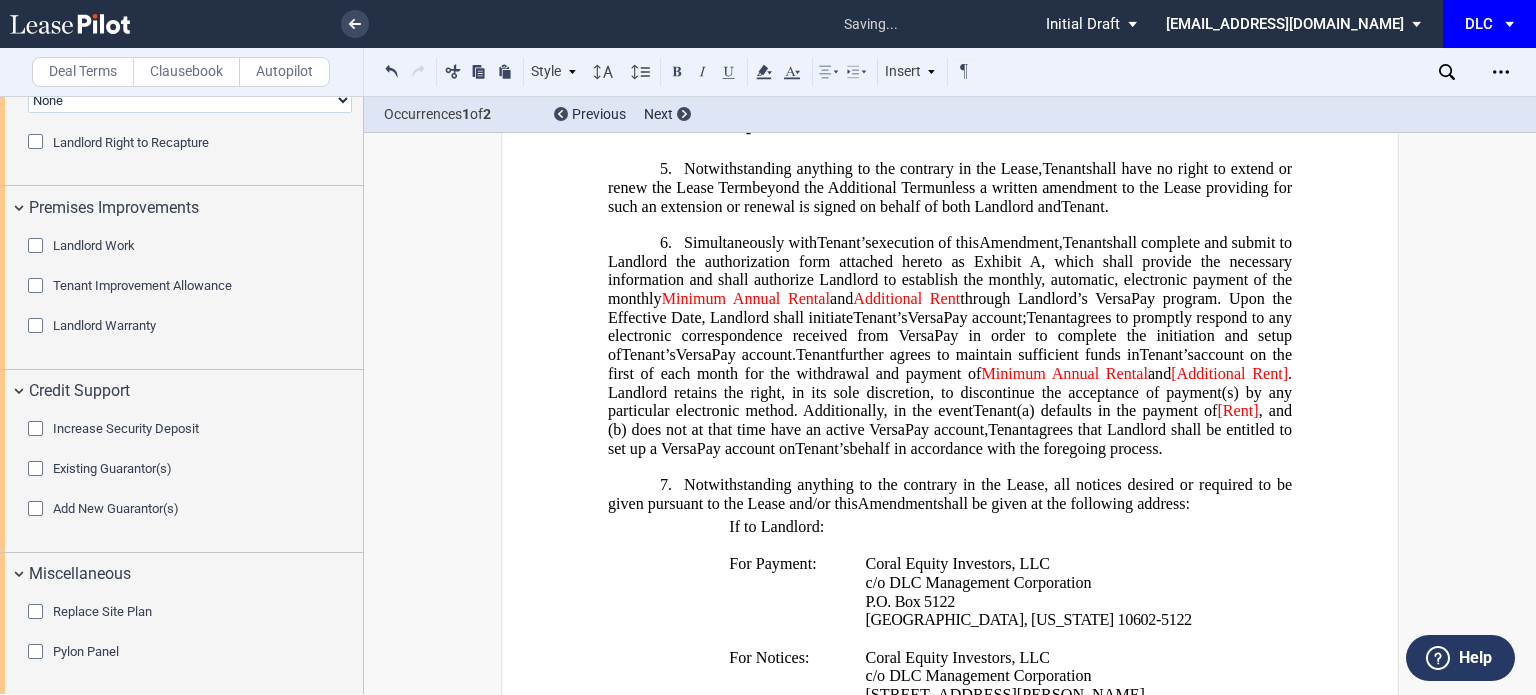 click on "[Additional Rent]" 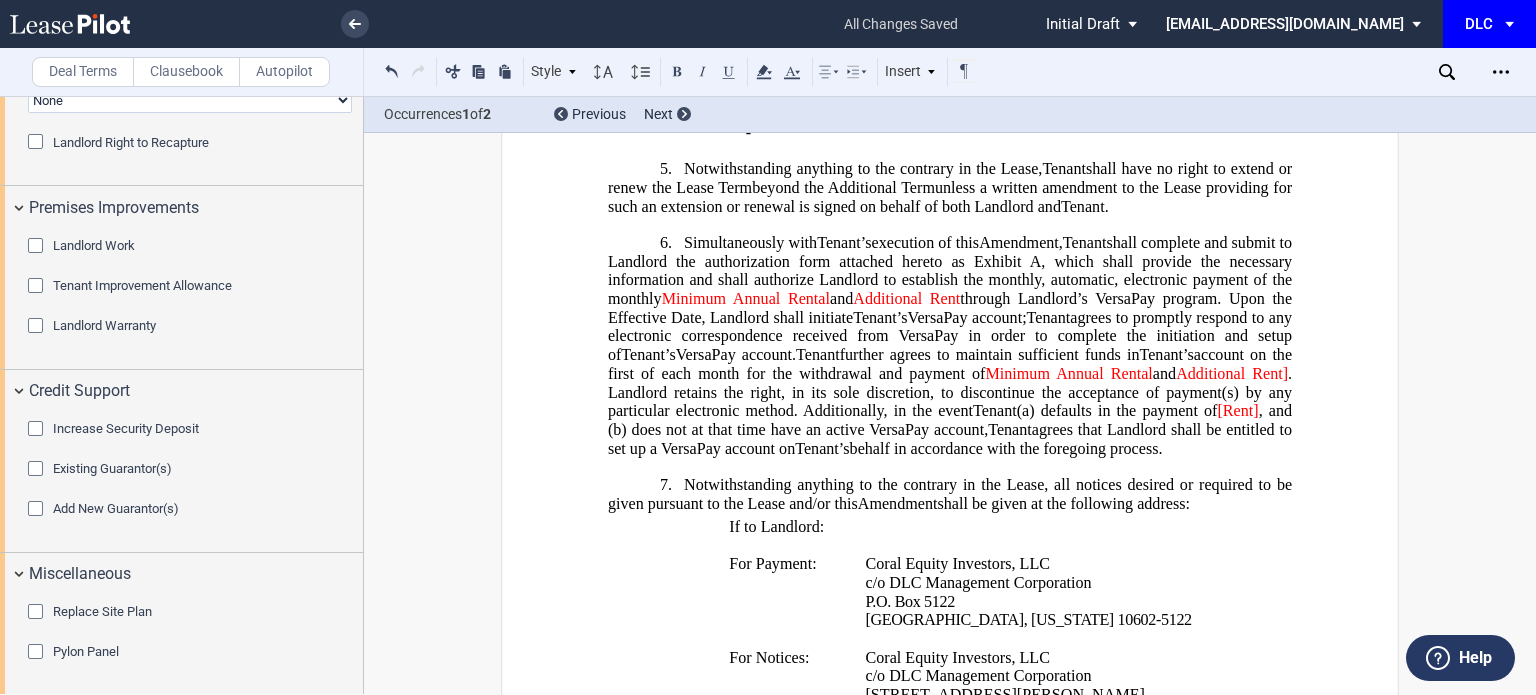 click on ". Landlord retains the right, in its sole discretion, to discontinue the acceptance of payment(s) by any particular electronic method. Additionally, in the event" 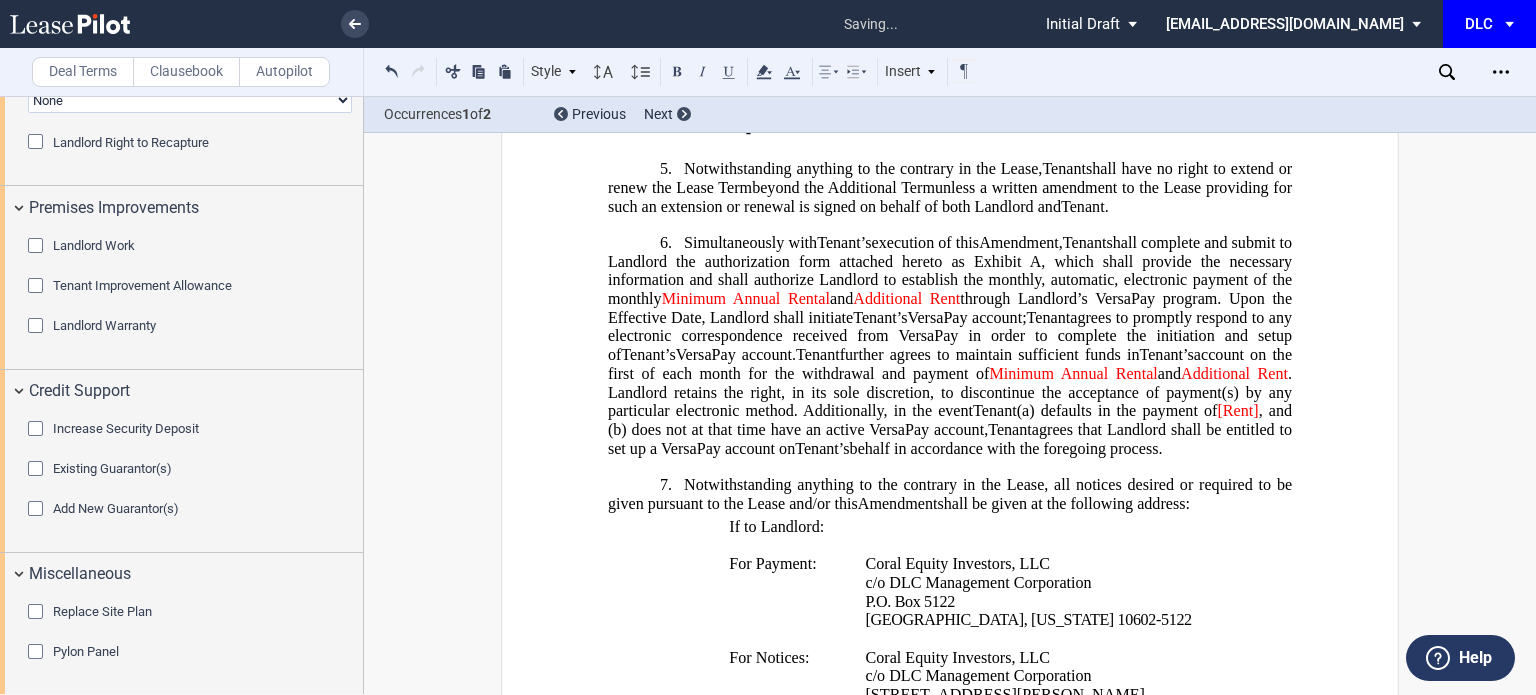 click on ", and (b)" 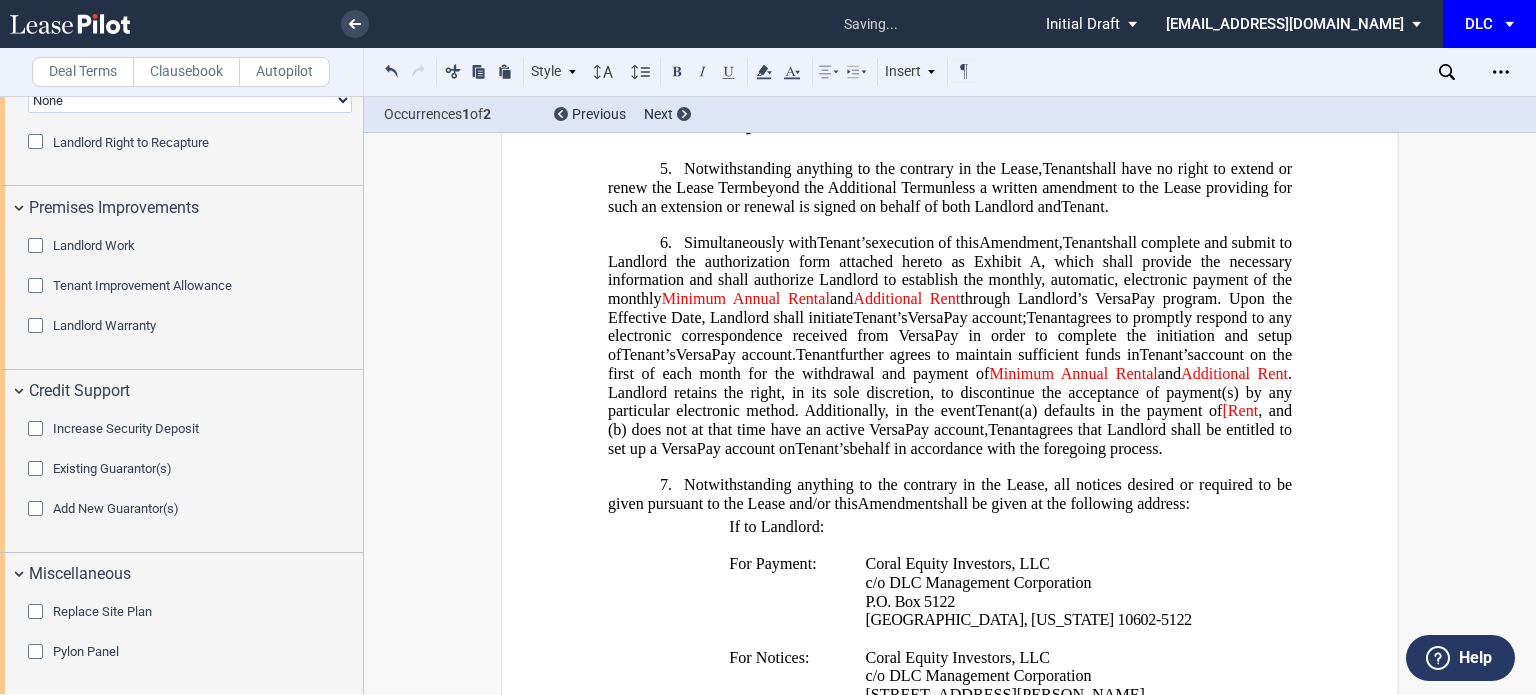 click on "[Rent" 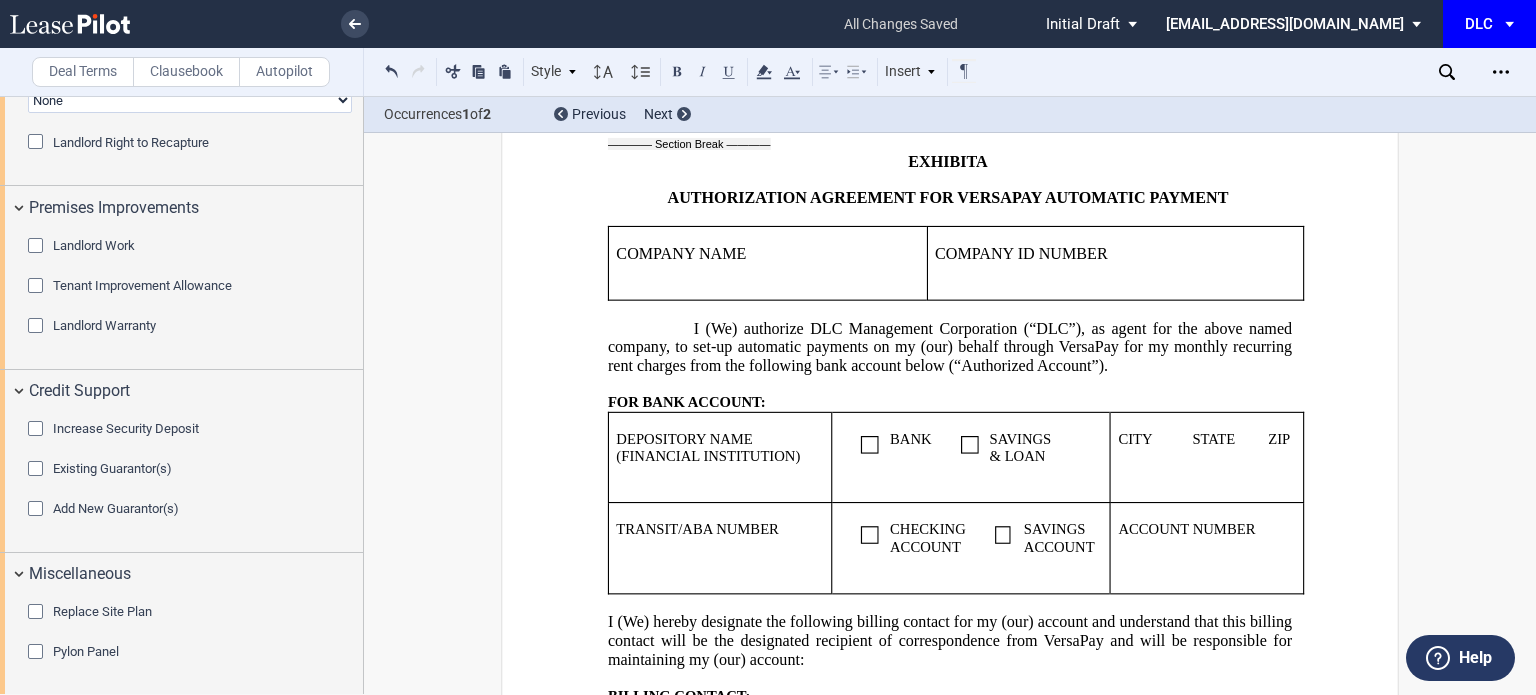 scroll, scrollTop: 3815, scrollLeft: 0, axis: vertical 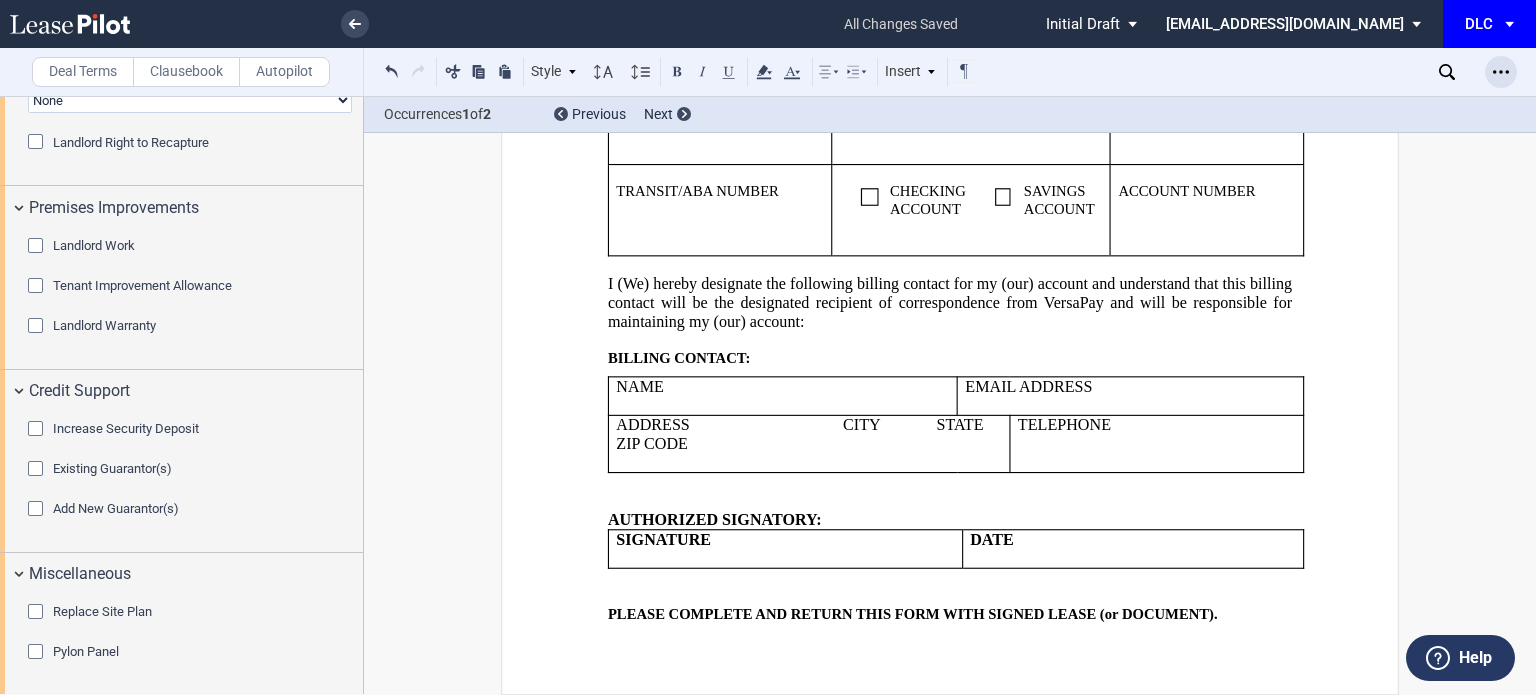 click at bounding box center (1501, 72) 